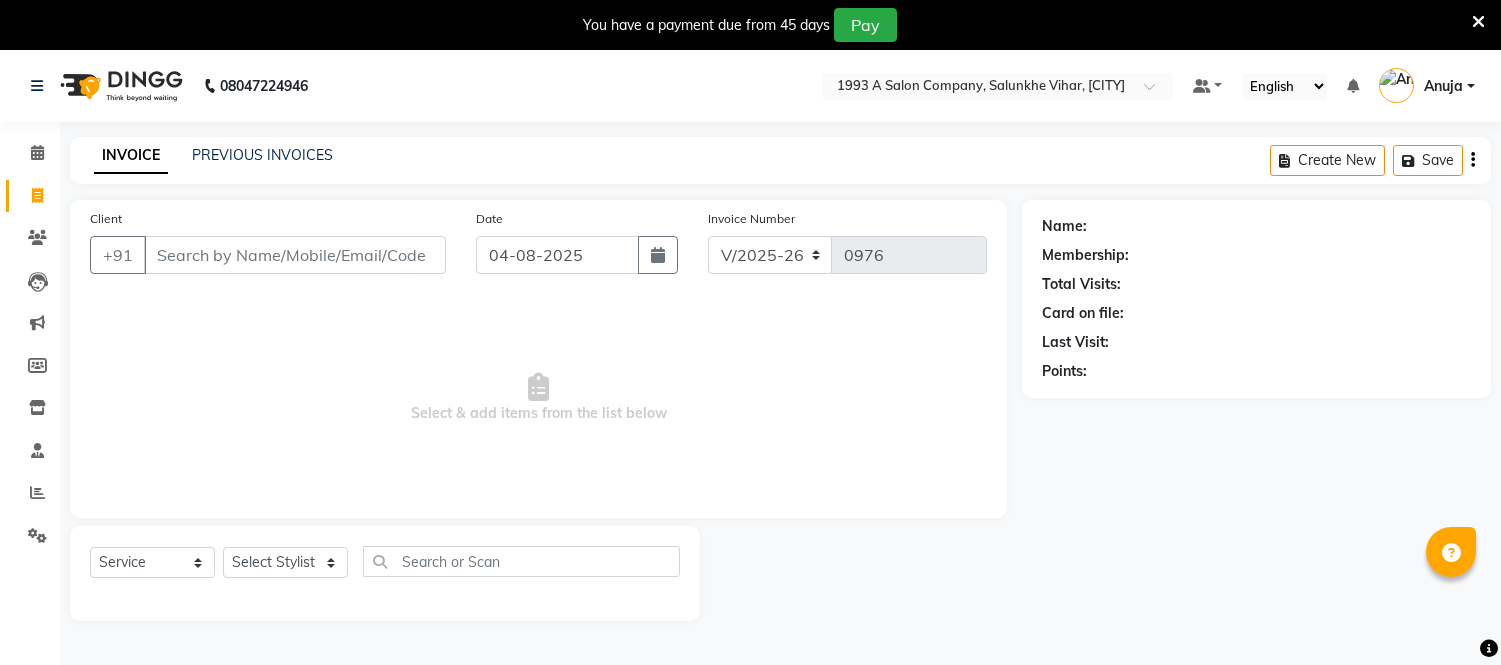 select on "4955" 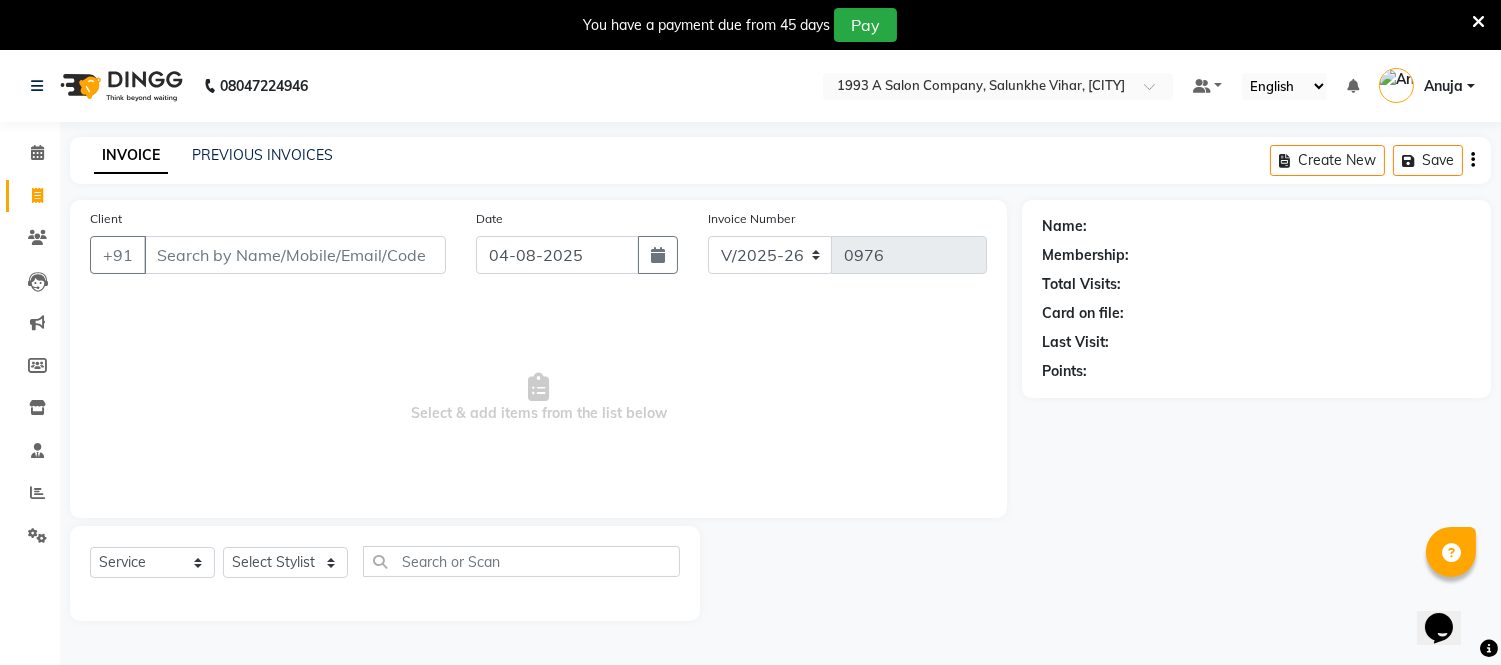 scroll, scrollTop: 0, scrollLeft: 0, axis: both 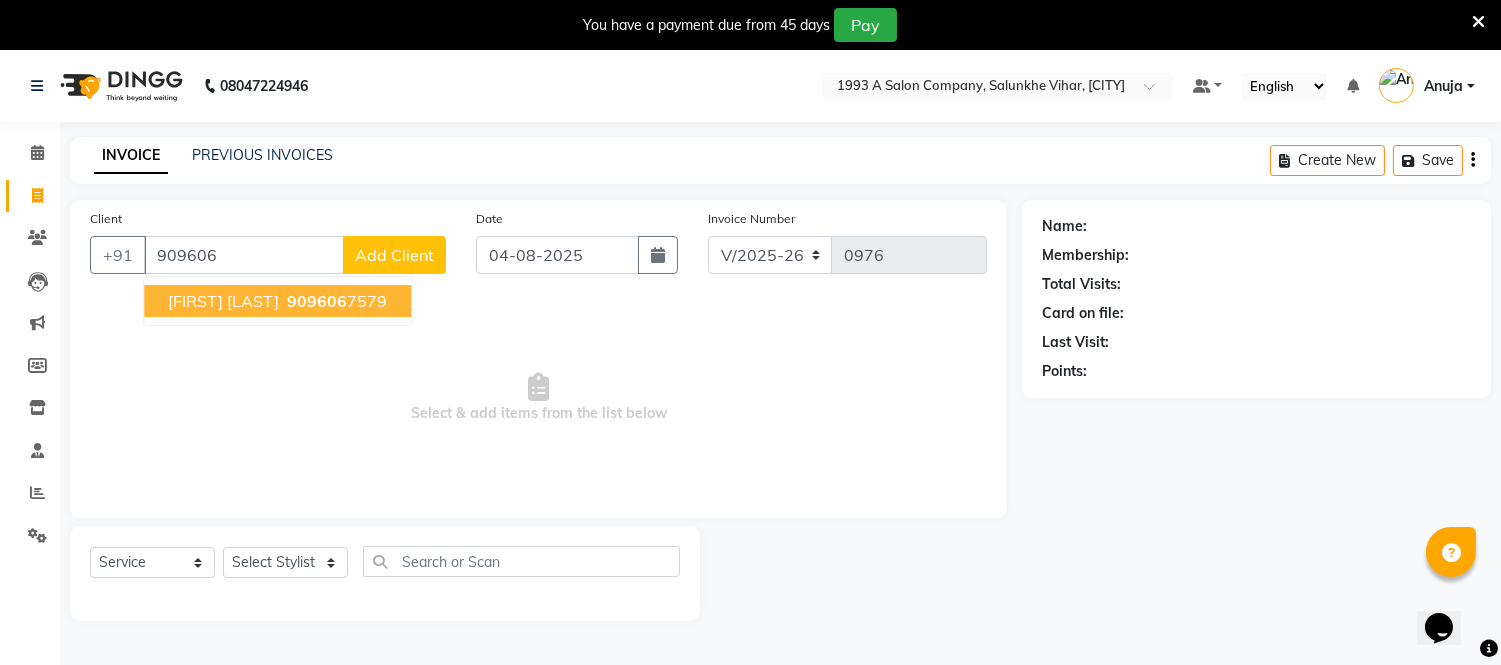 click on "909606" at bounding box center [317, 301] 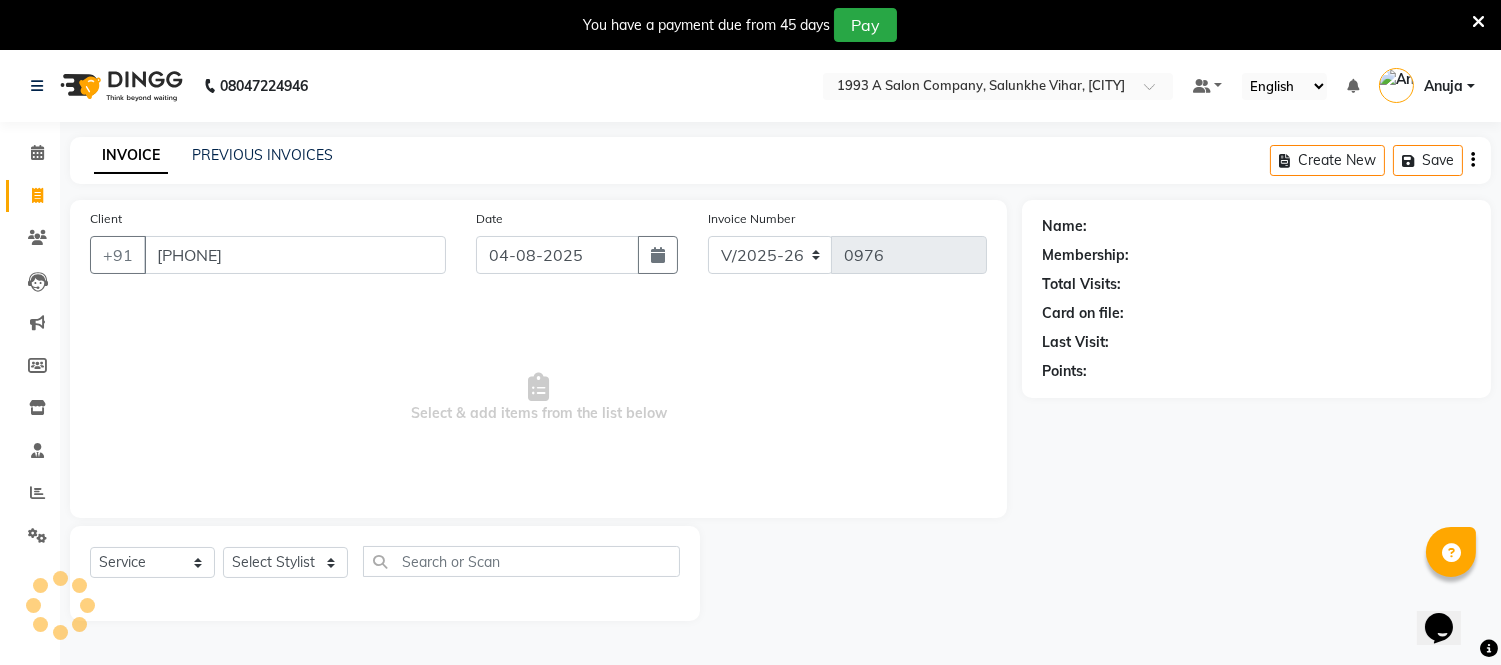 type on "[PHONE]" 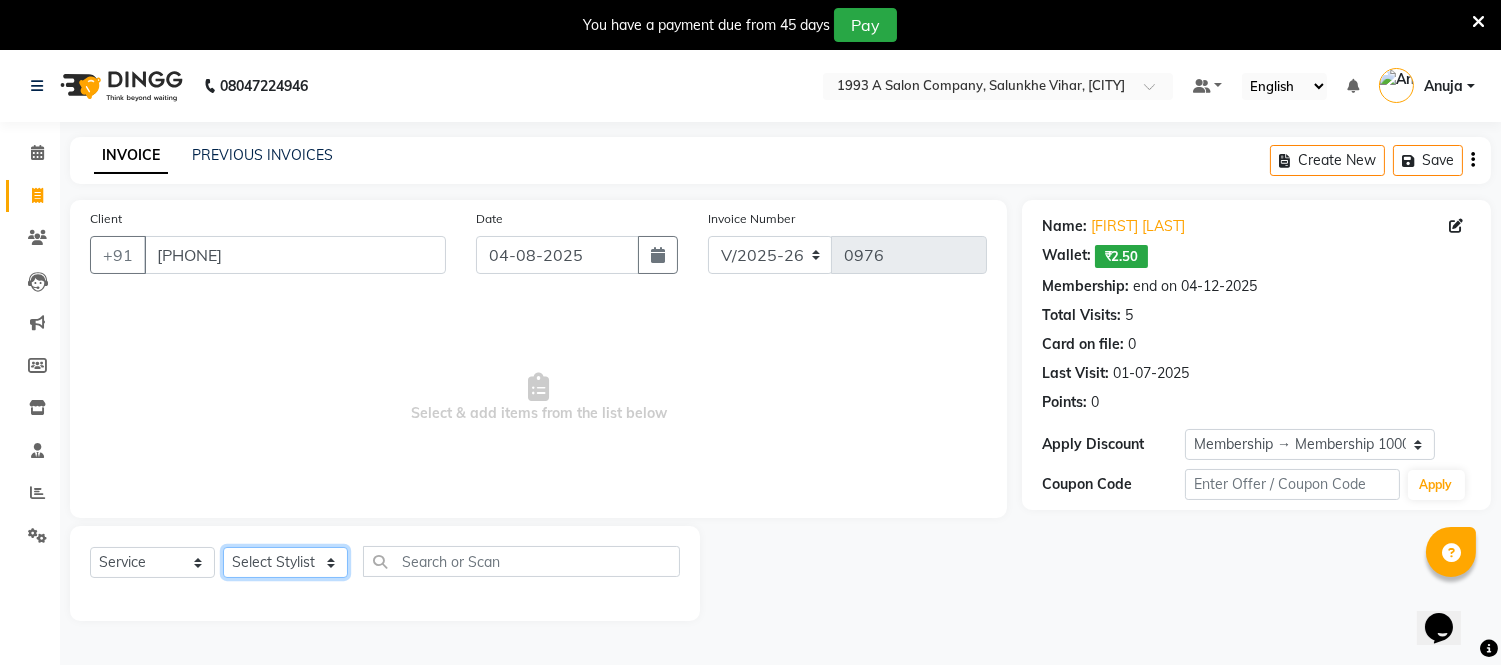 click on "Select Stylist Anuja Chetan Ambekar Mayur omkar  Pallavi Wali Rakhi Mandal  Shanti Palkonda Training Department" 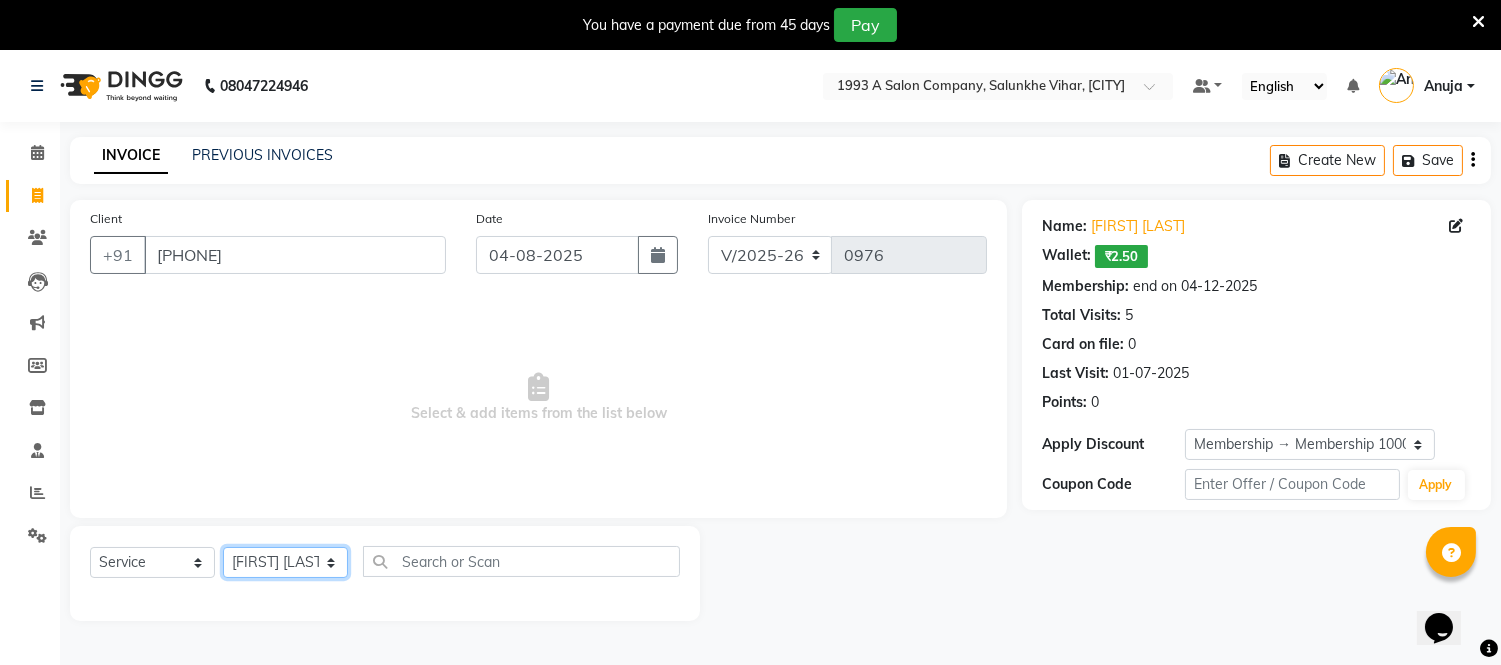 click on "Select Stylist Anuja Chetan Ambekar Mayur omkar  Pallavi Wali Rakhi Mandal  Shanti Palkonda Training Department" 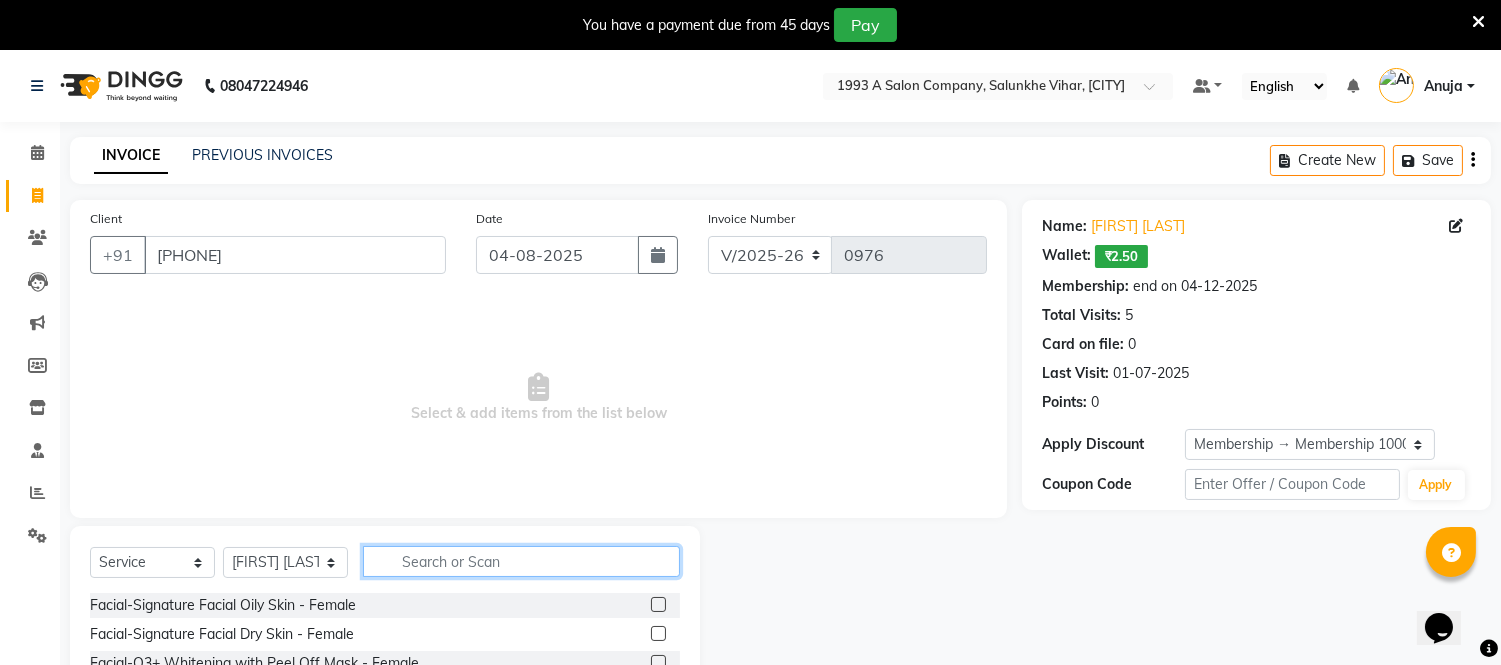 click 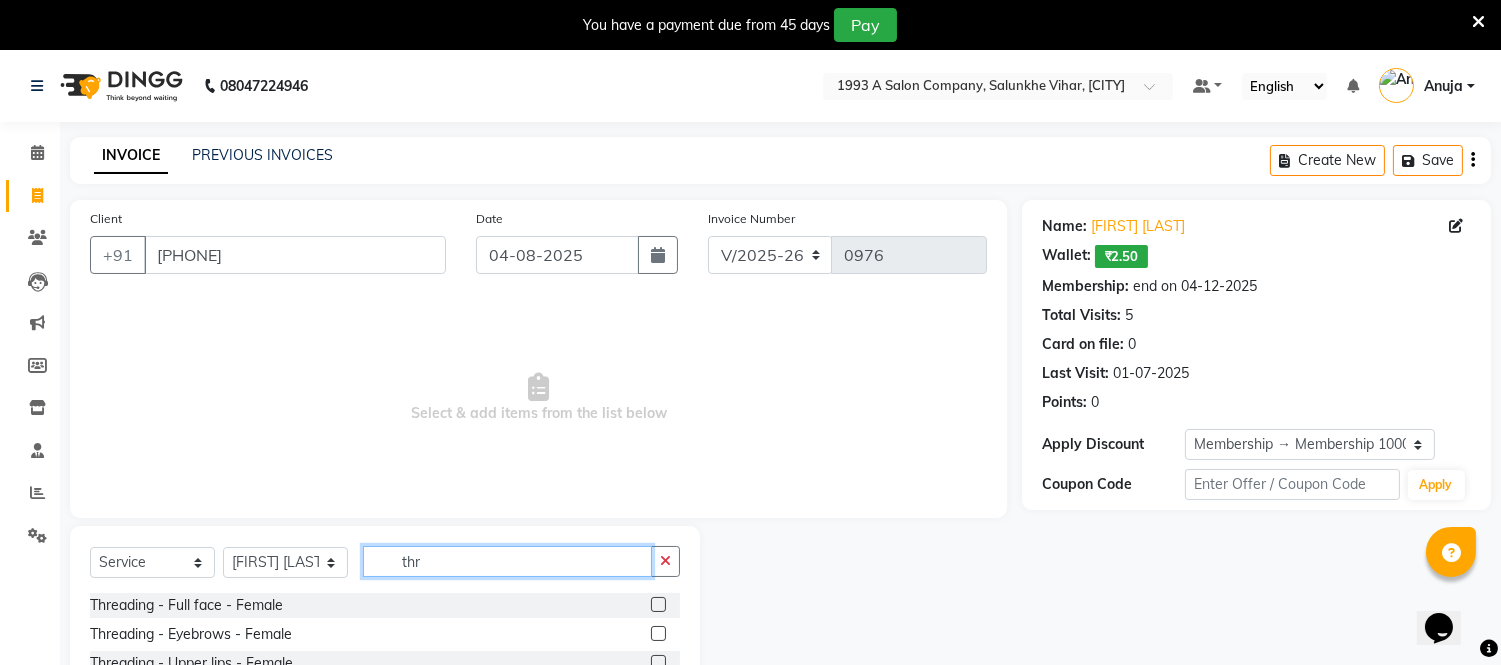 type on "thr" 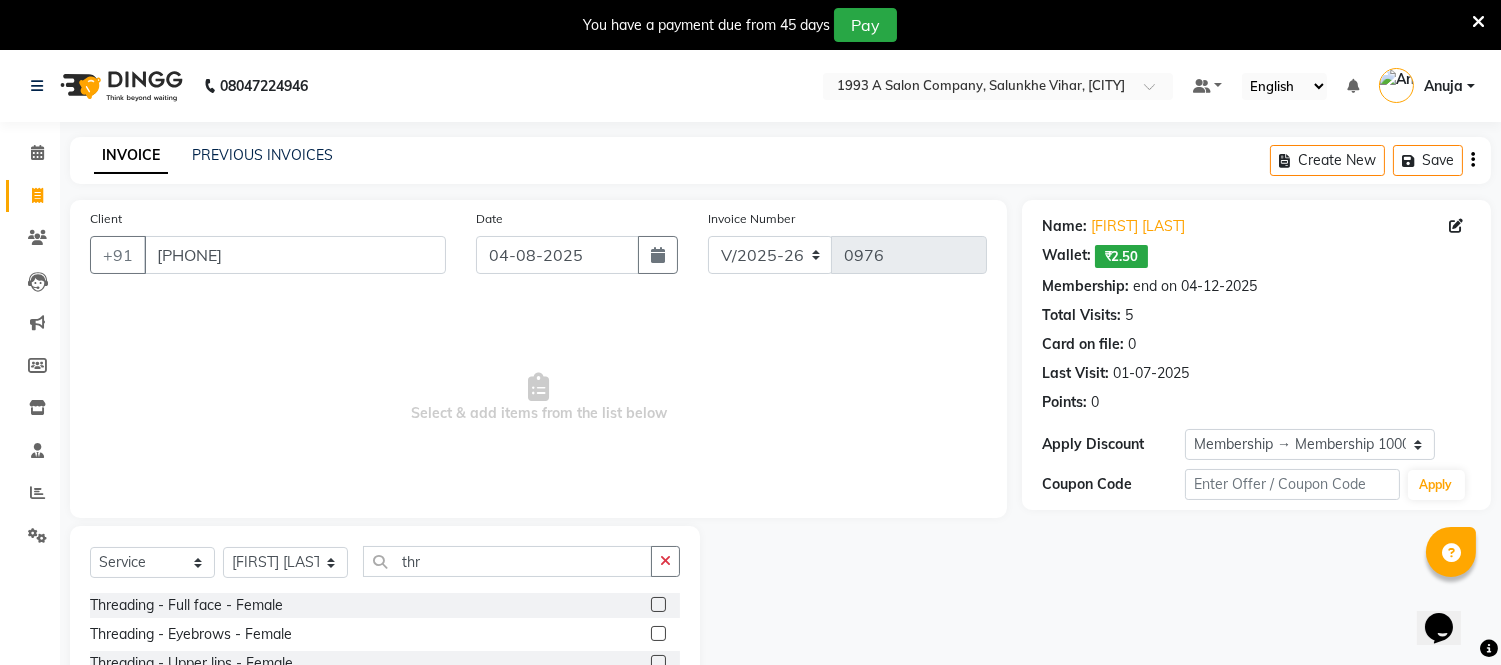 click 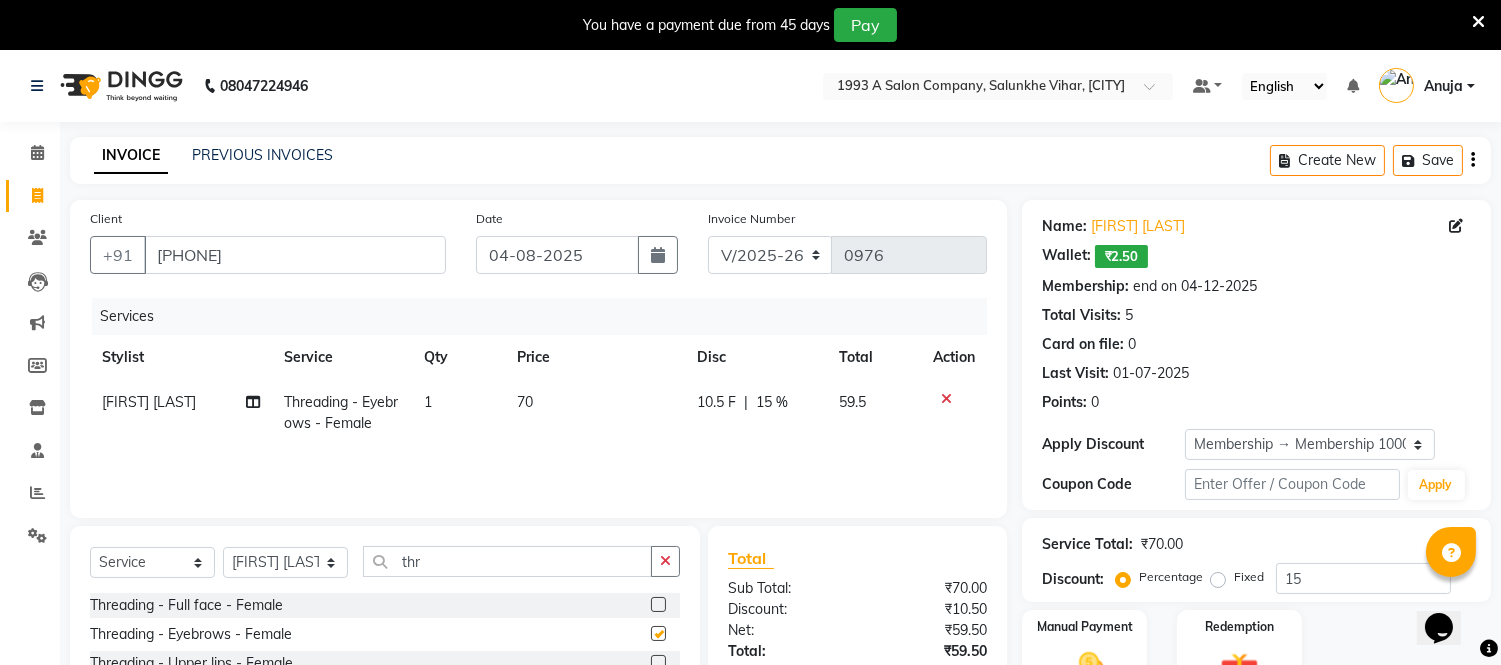 checkbox on "false" 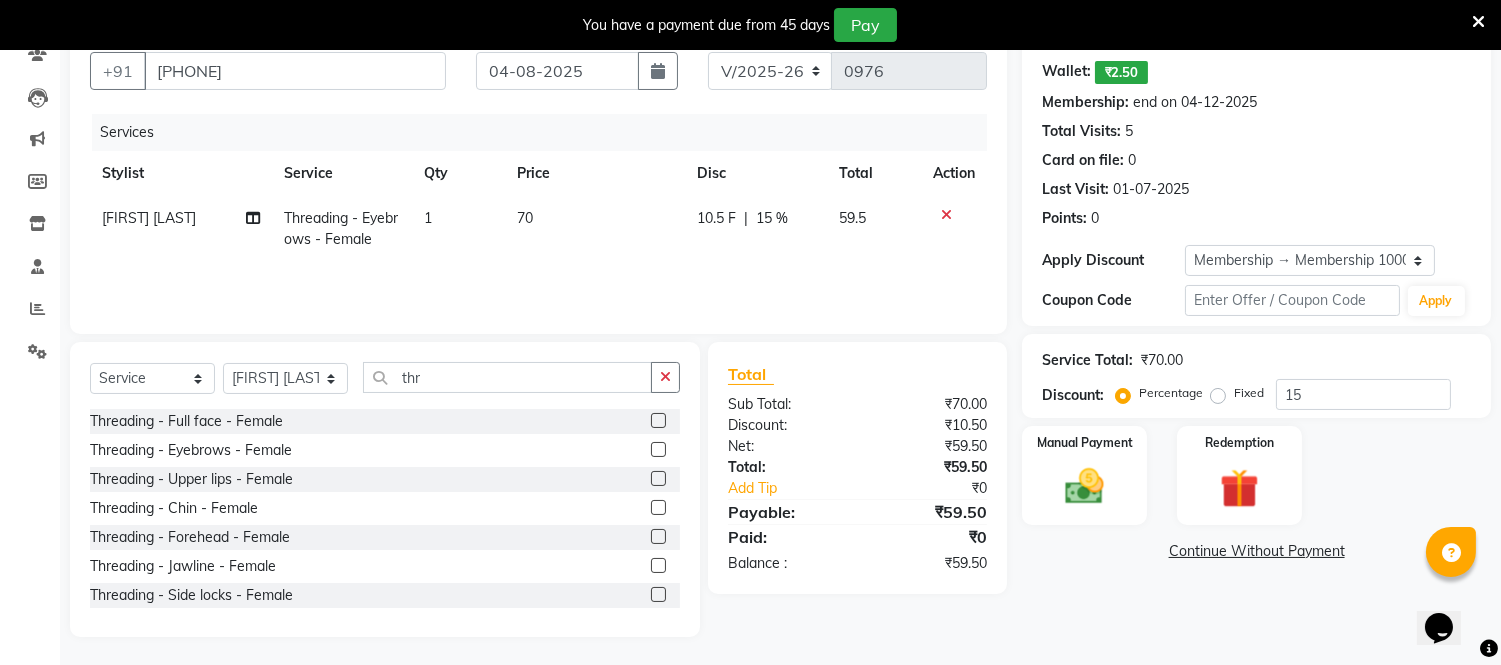 scroll, scrollTop: 185, scrollLeft: 0, axis: vertical 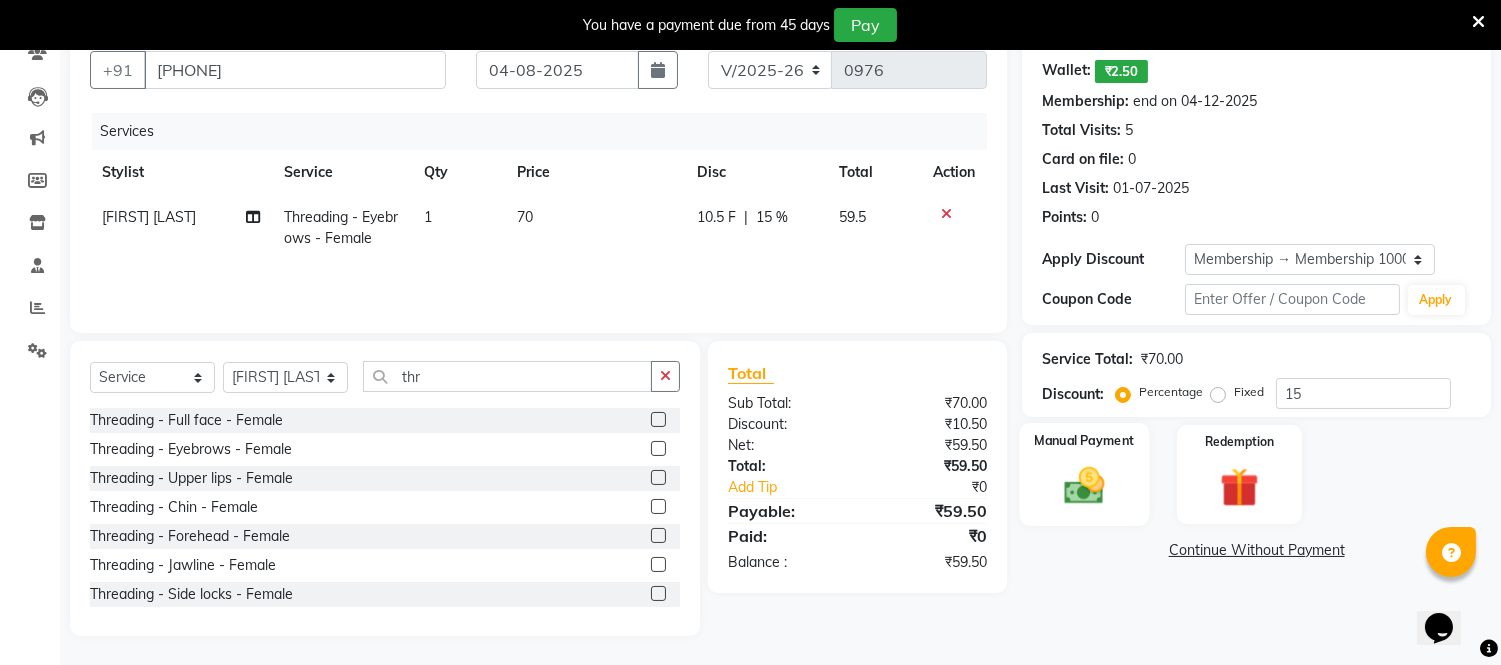 click 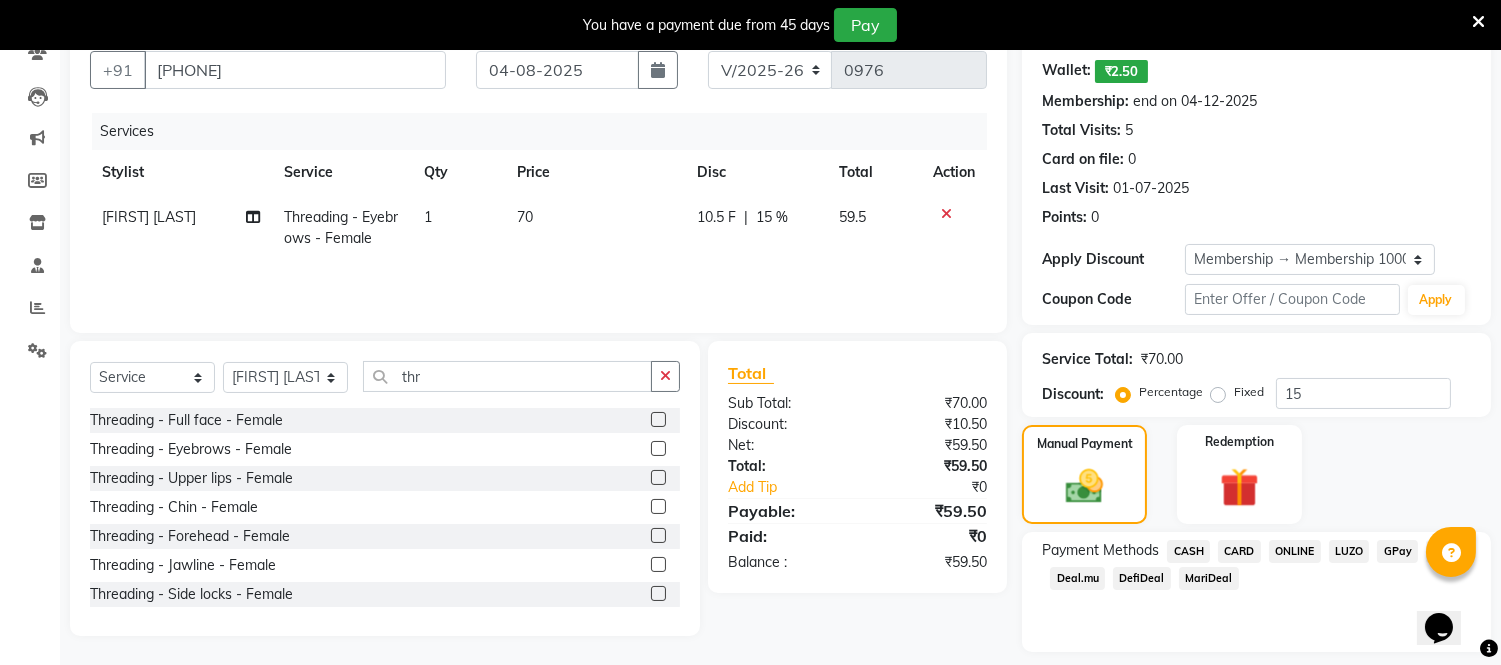 drag, startPoint x: 1188, startPoint y: 546, endPoint x: 1194, endPoint y: 564, distance: 18.973665 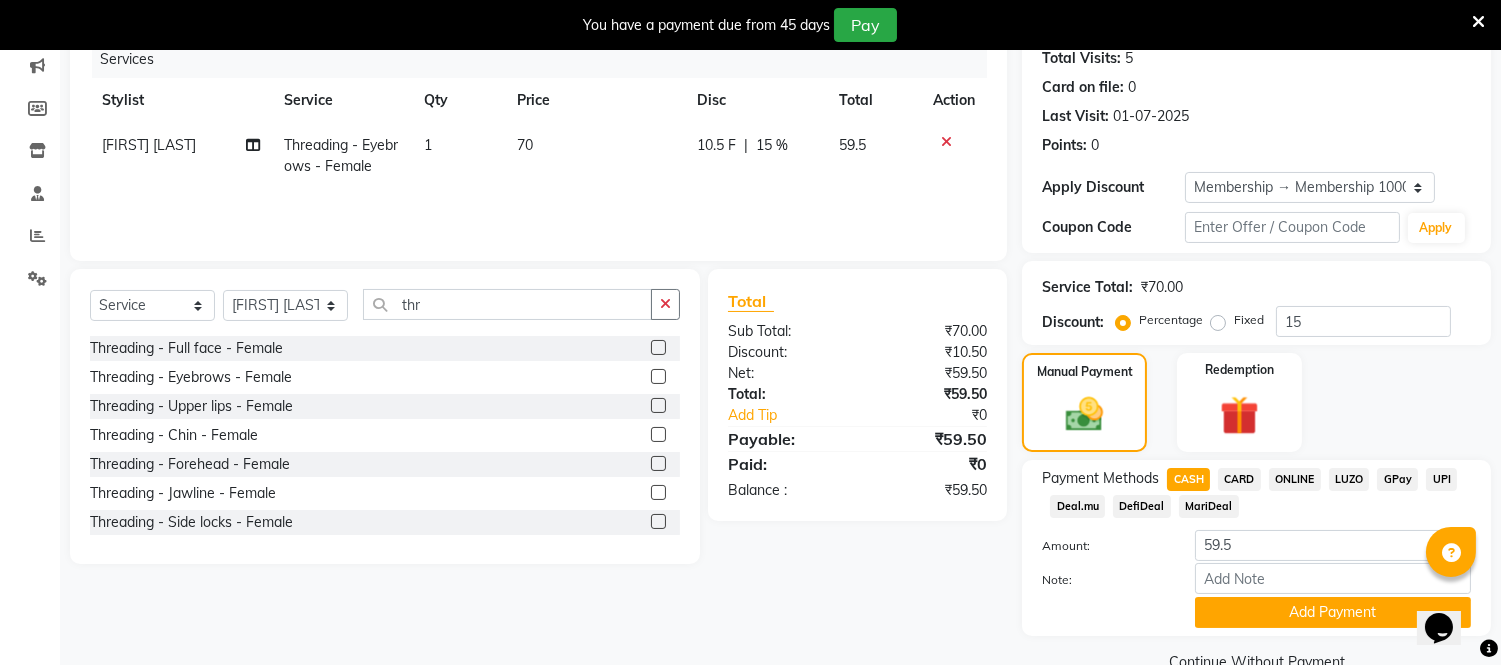 scroll, scrollTop: 296, scrollLeft: 0, axis: vertical 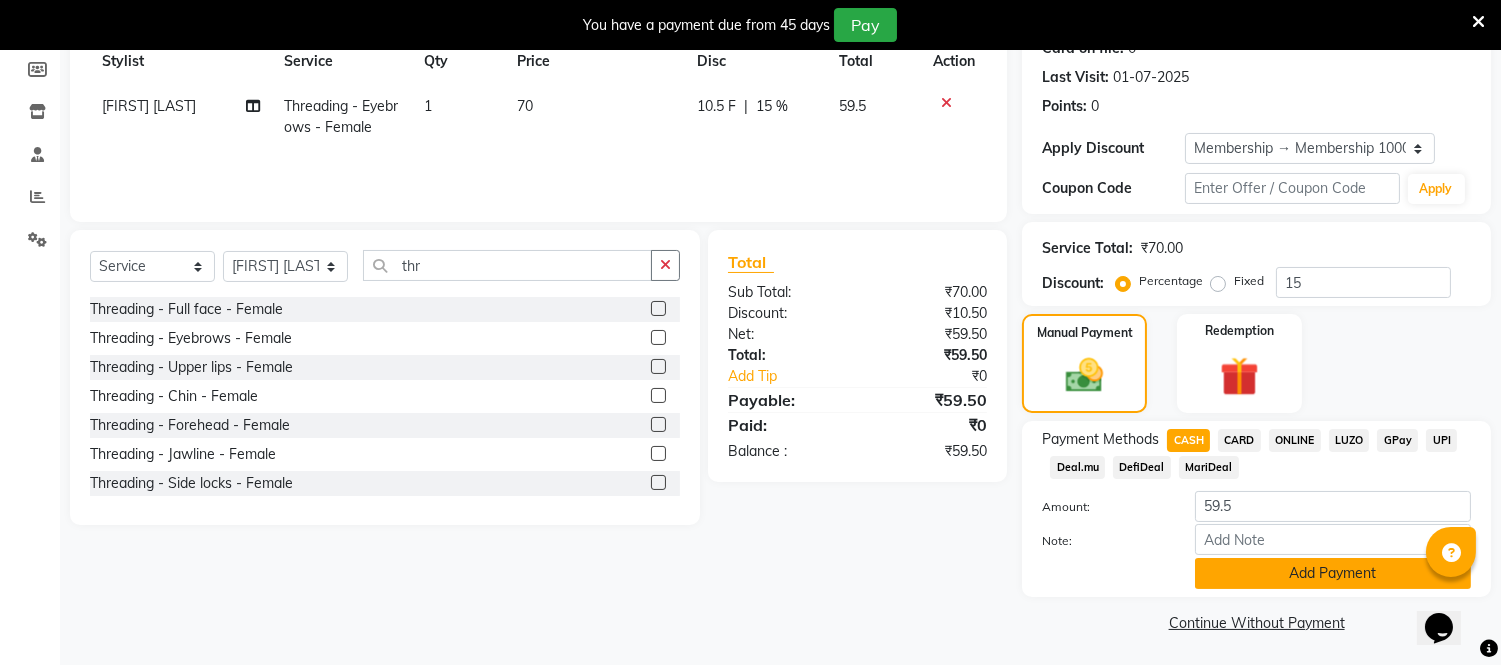click on "Add Payment" 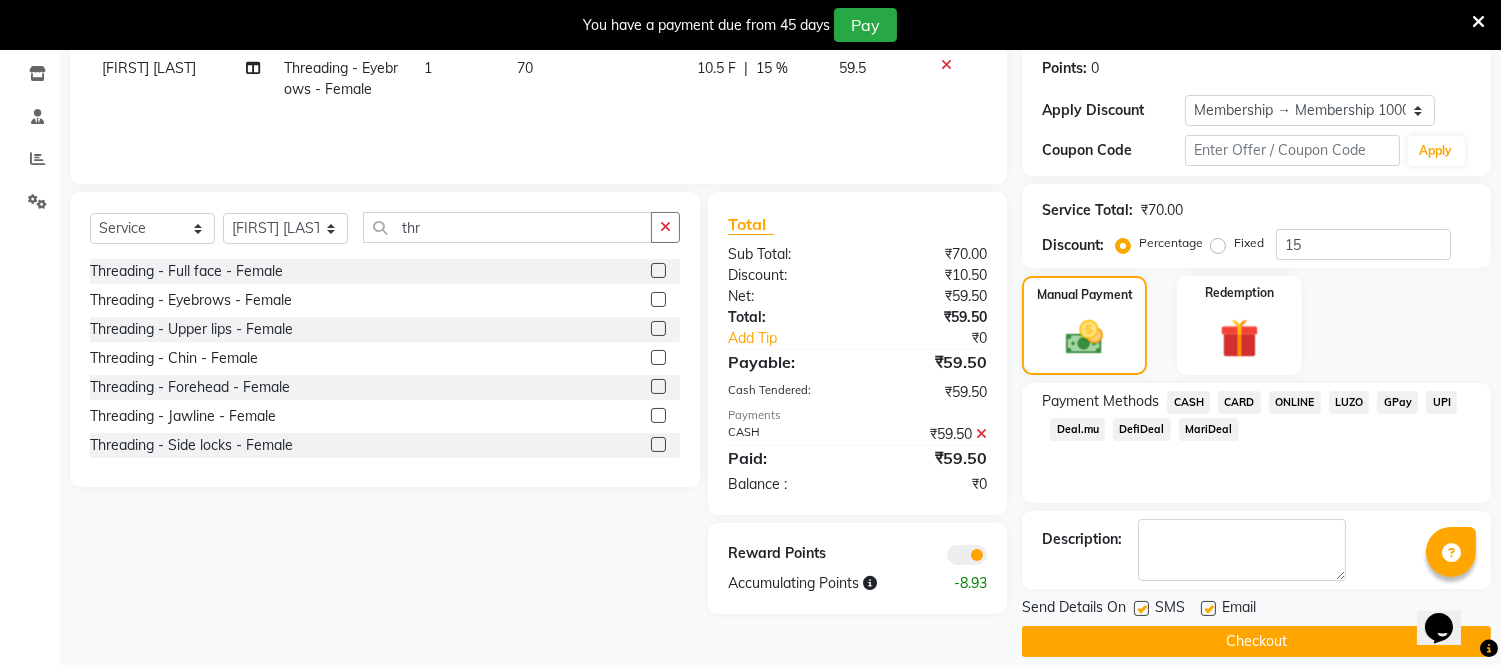 scroll, scrollTop: 354, scrollLeft: 0, axis: vertical 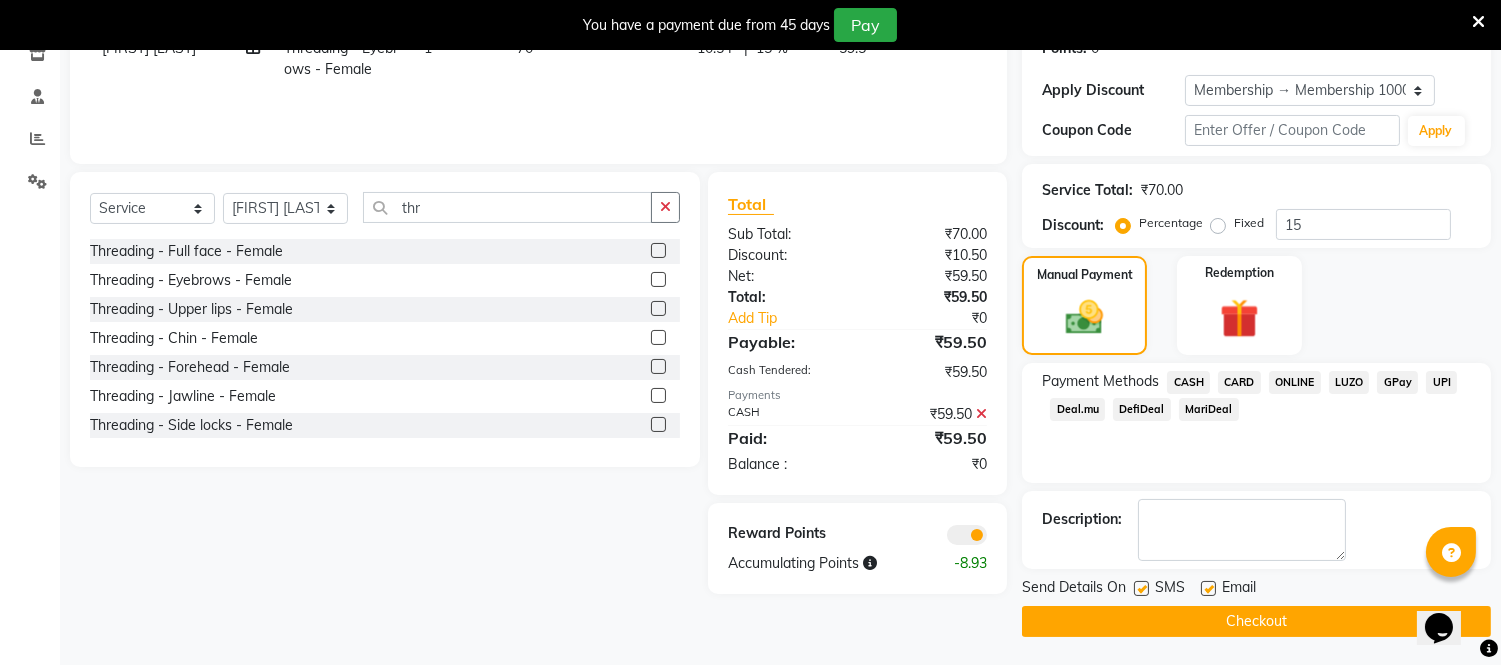 click 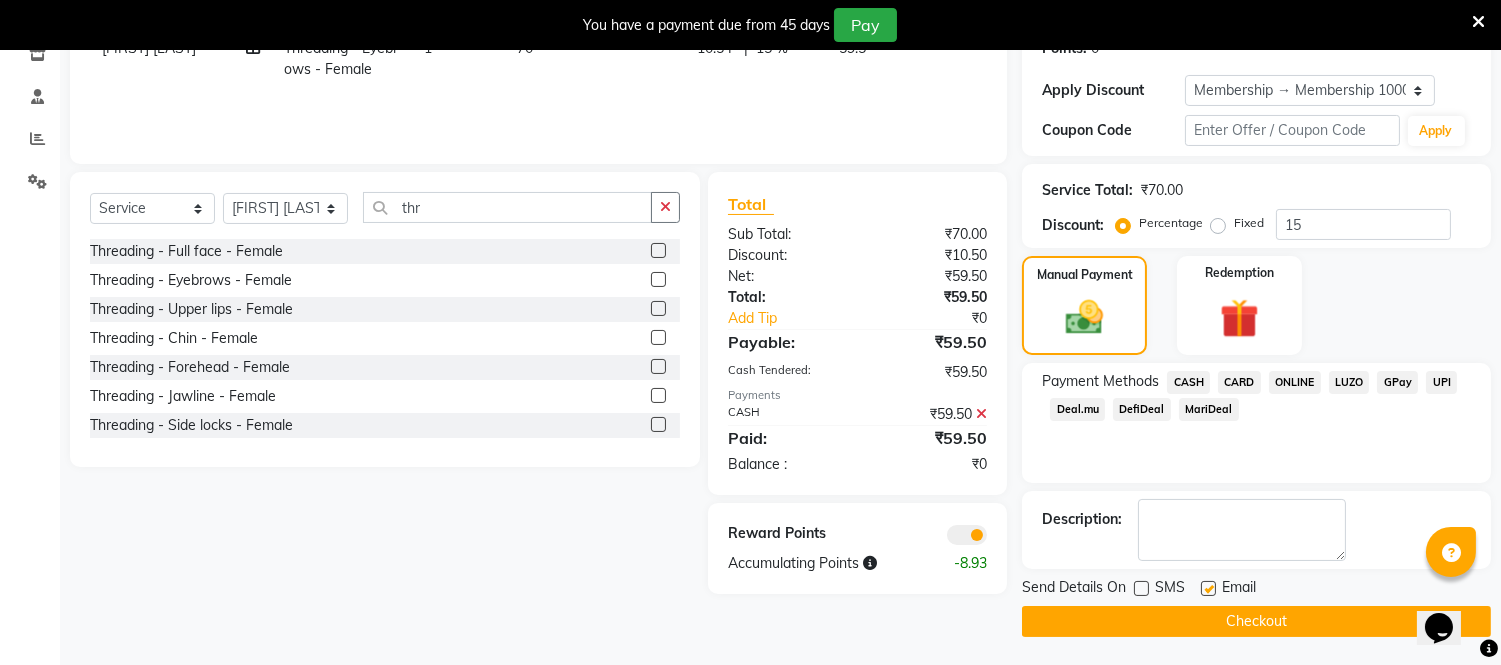 click 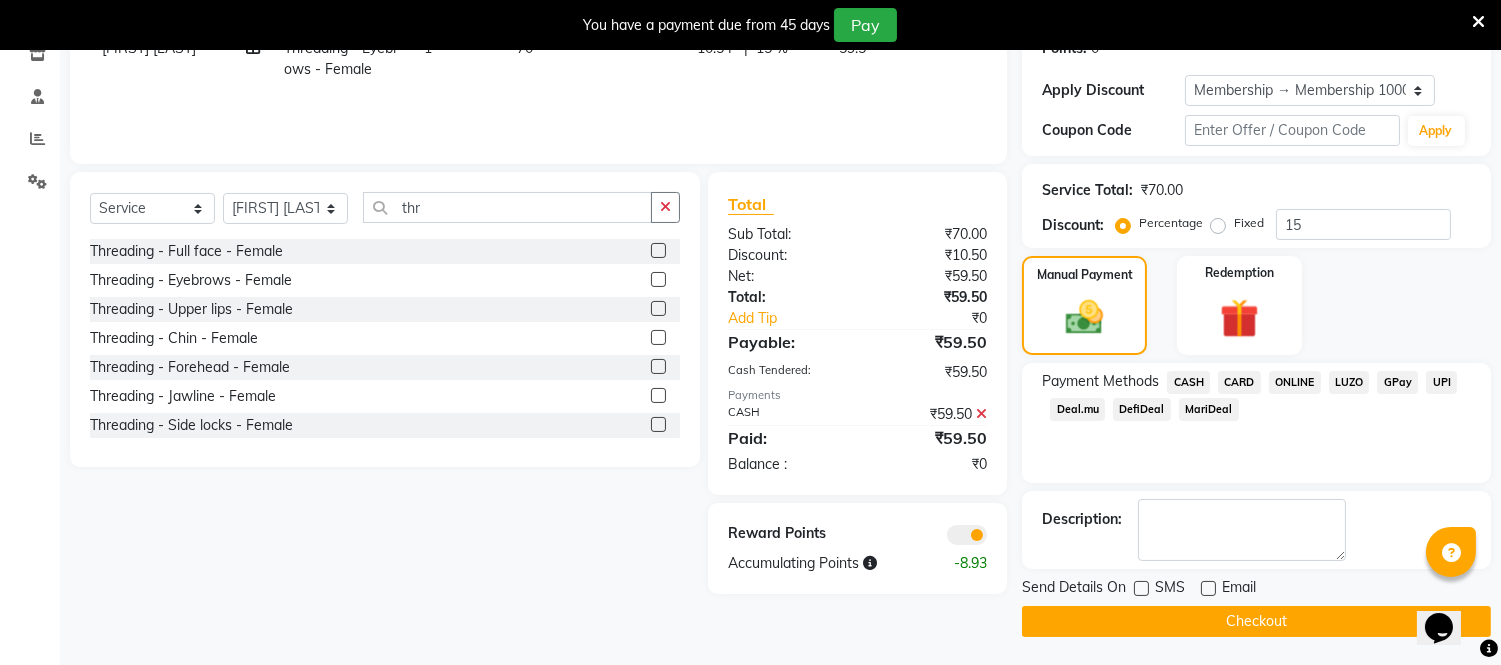 click on "Checkout" 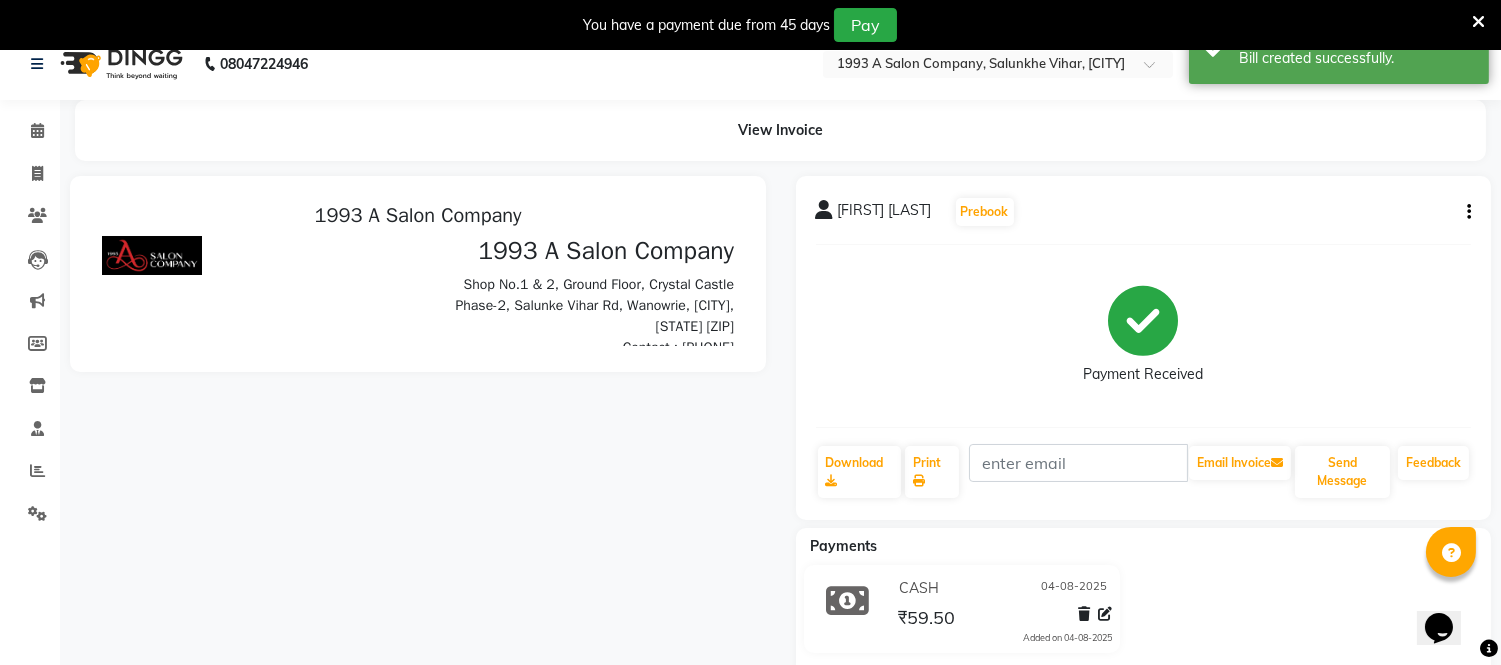scroll, scrollTop: 0, scrollLeft: 0, axis: both 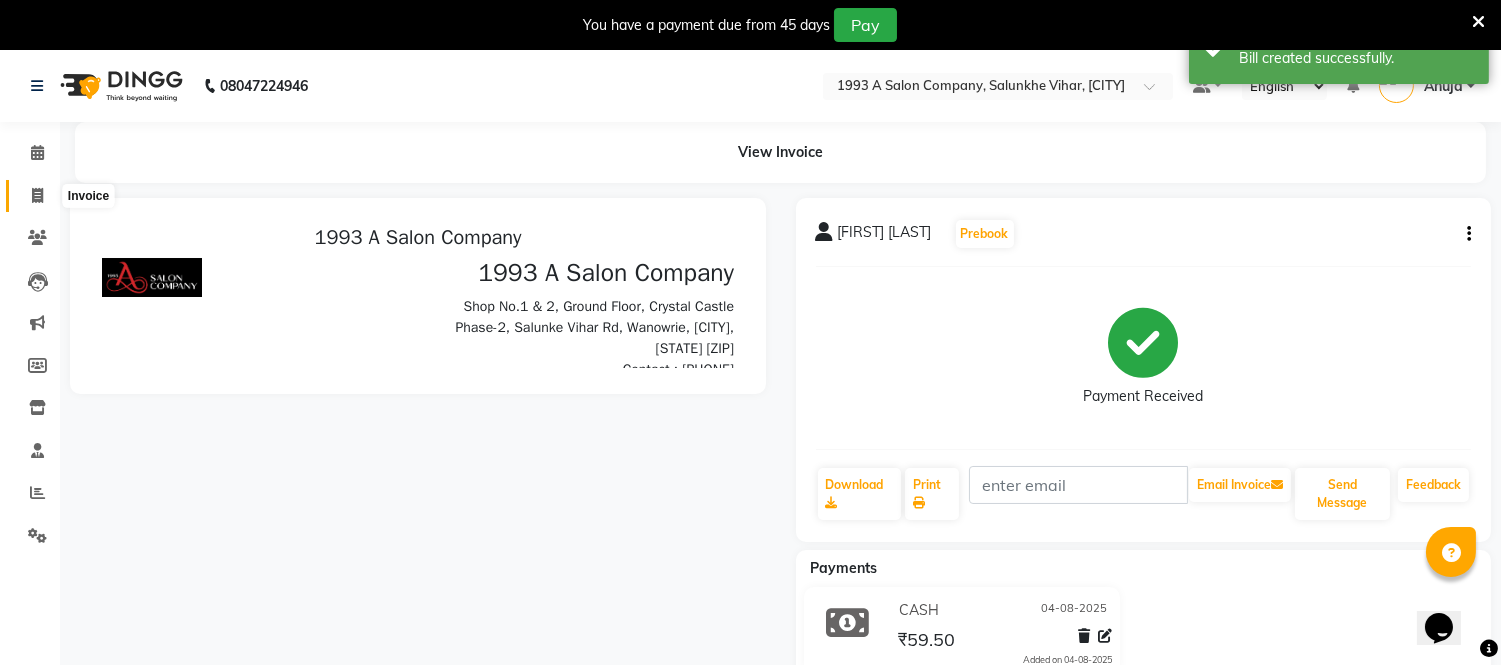 click 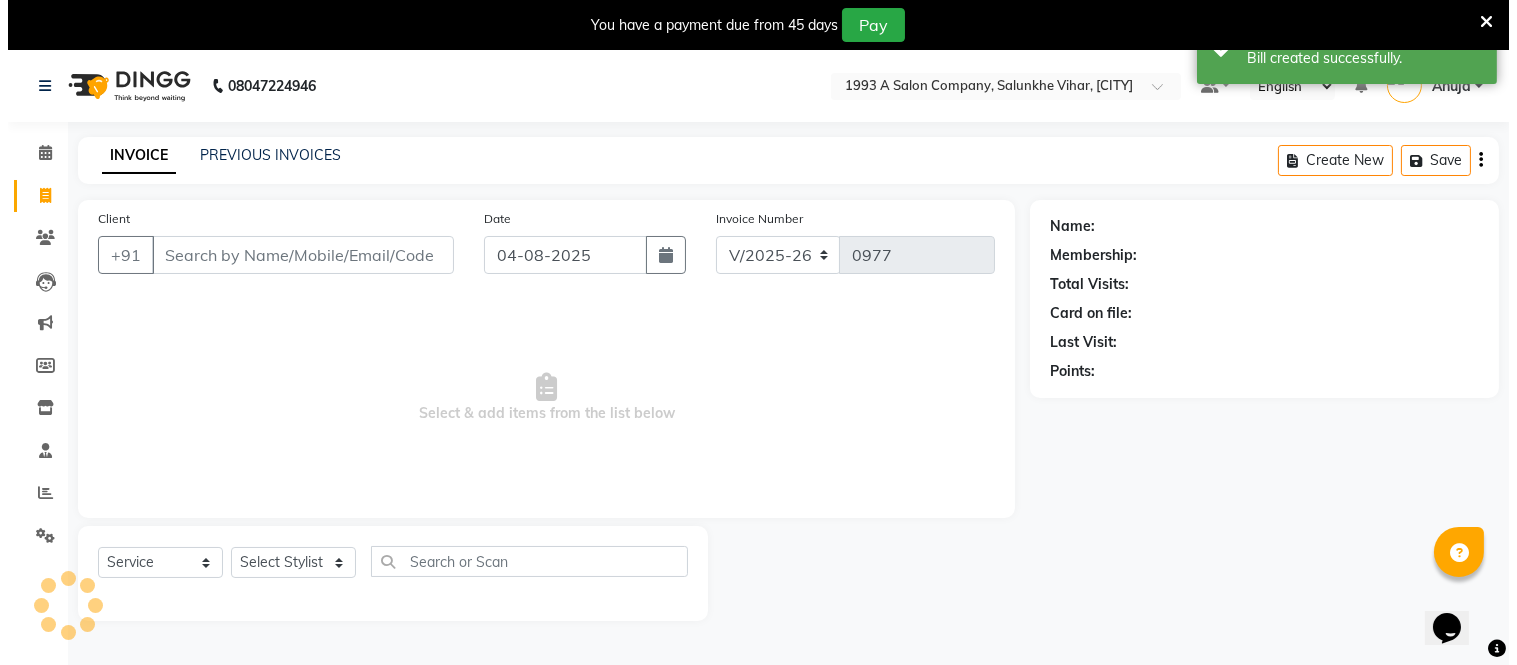 scroll, scrollTop: 50, scrollLeft: 0, axis: vertical 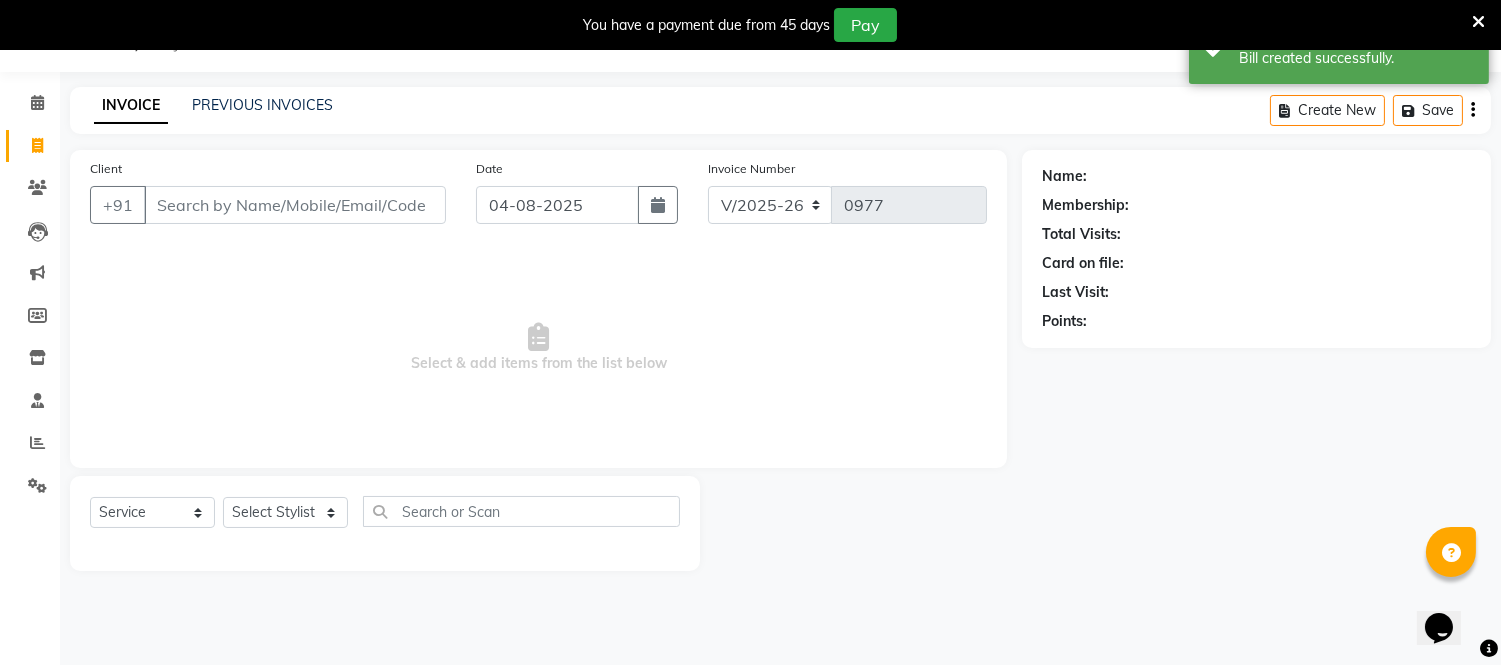 click on "Client" at bounding box center (295, 205) 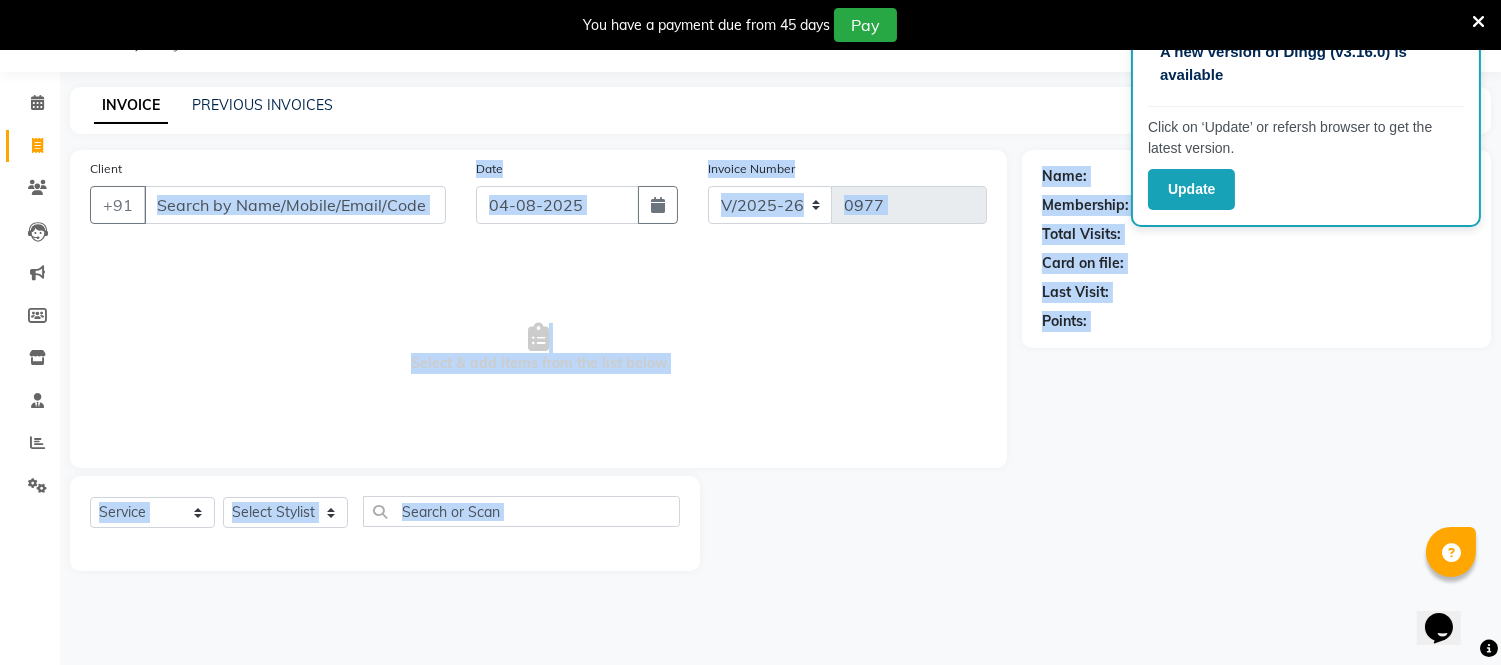 drag, startPoint x: 1516, startPoint y: 268, endPoint x: 345, endPoint y: 165, distance: 1175.5211 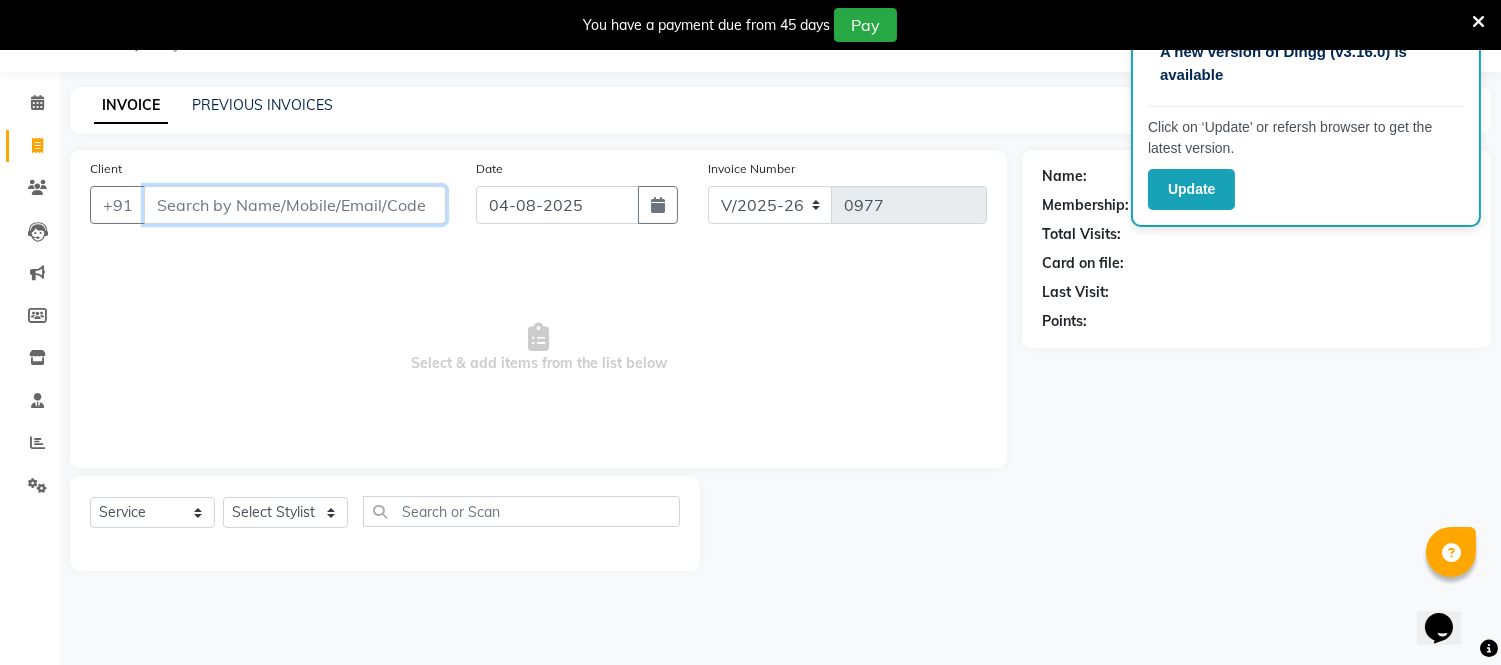 drag, startPoint x: 316, startPoint y: 206, endPoint x: 350, endPoint y: 218, distance: 36.05551 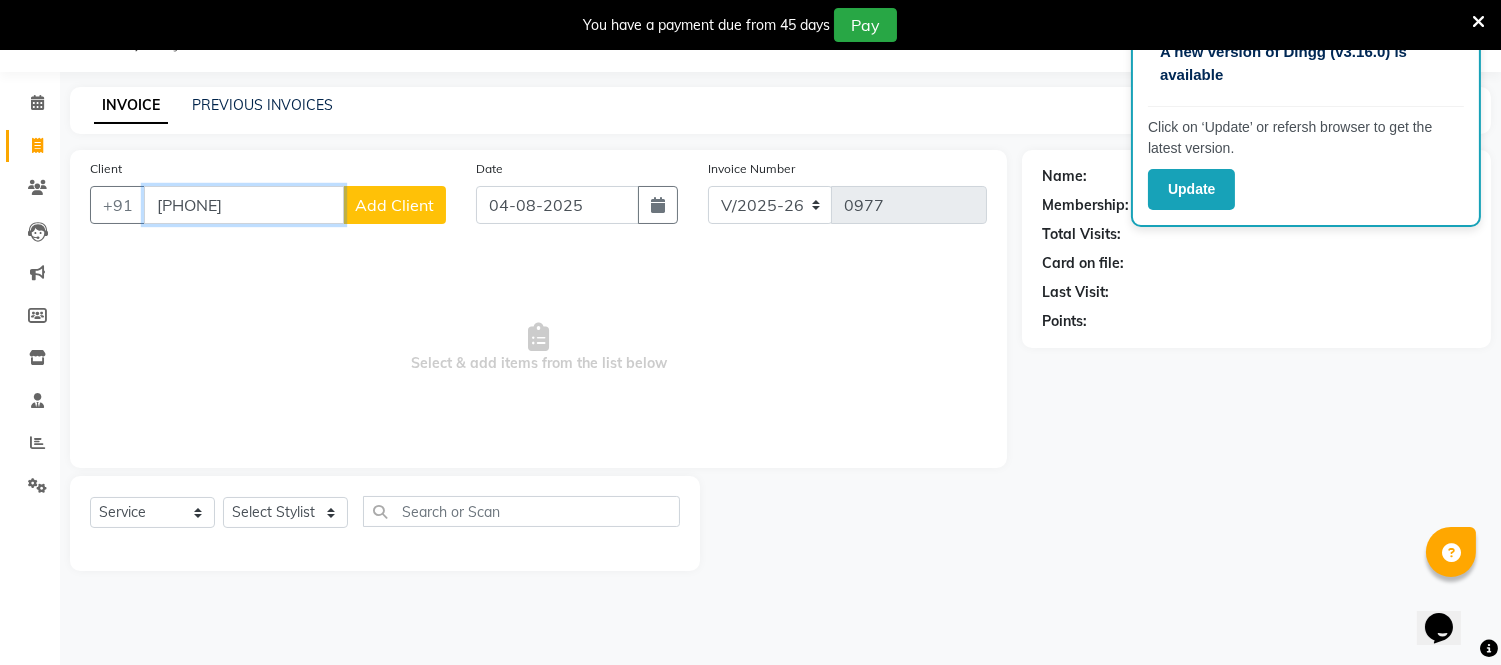 type on "[PHONE]" 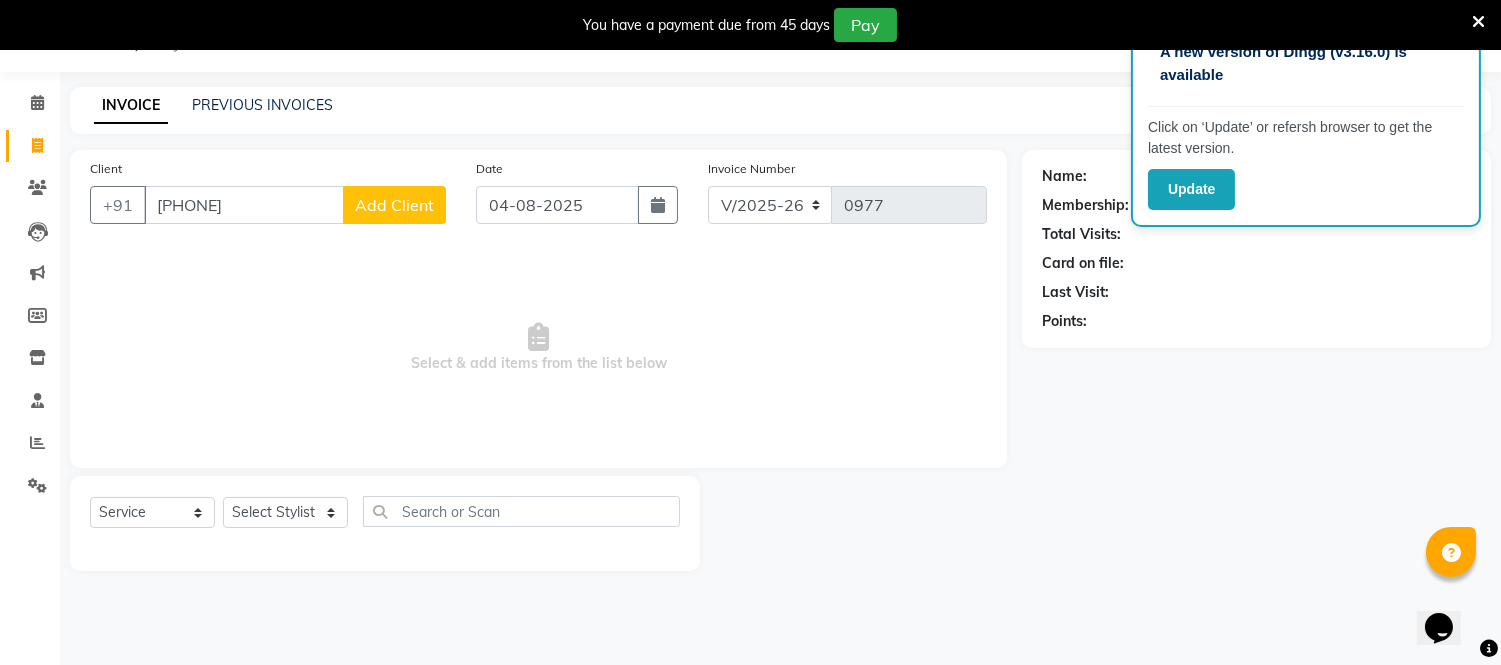 click on "Add Client" 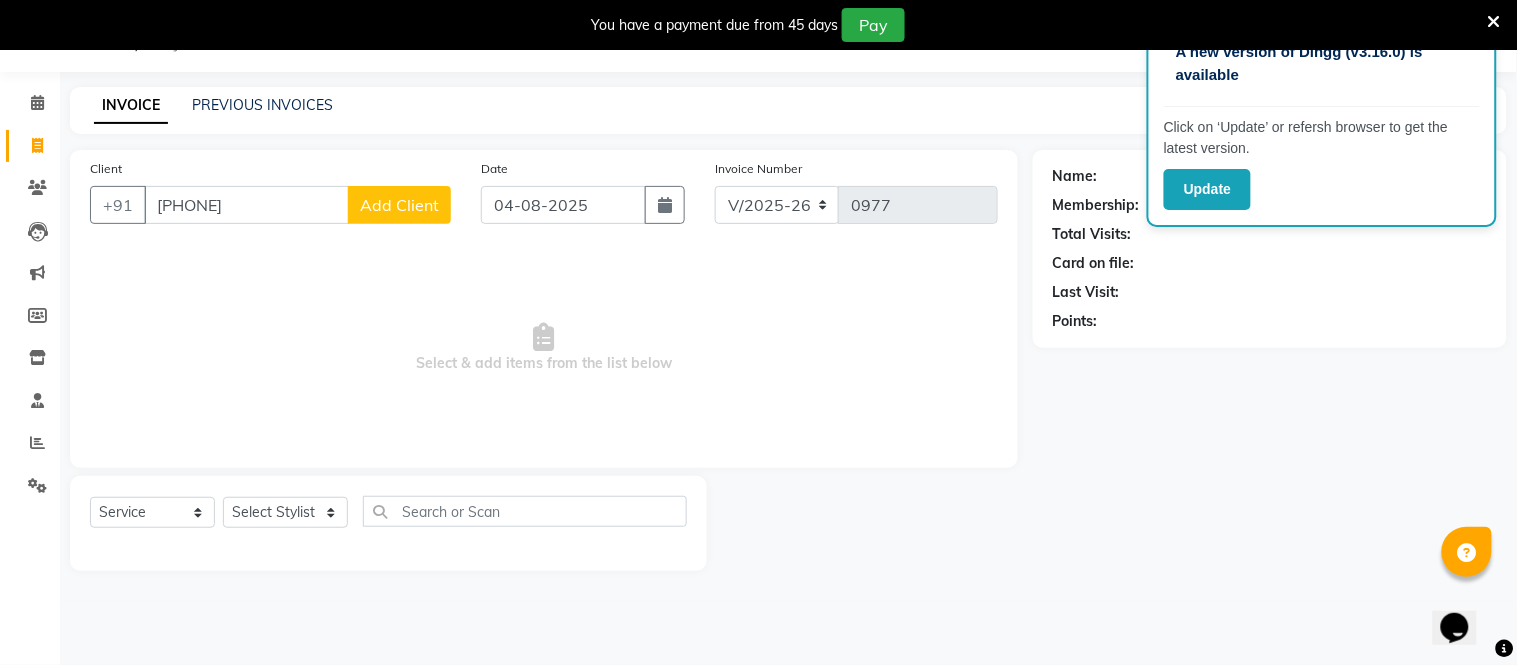select on "22" 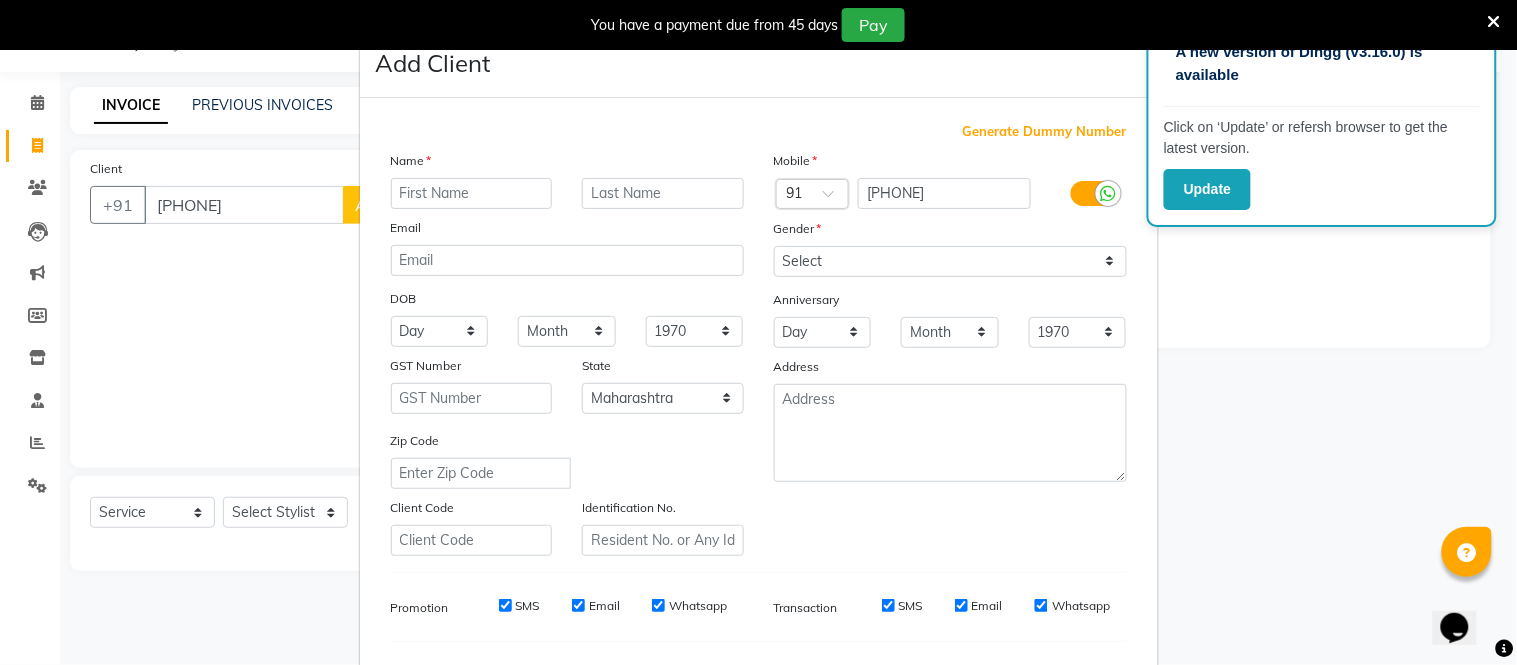 drag, startPoint x: 468, startPoint y: 213, endPoint x: 480, endPoint y: 226, distance: 17.691807 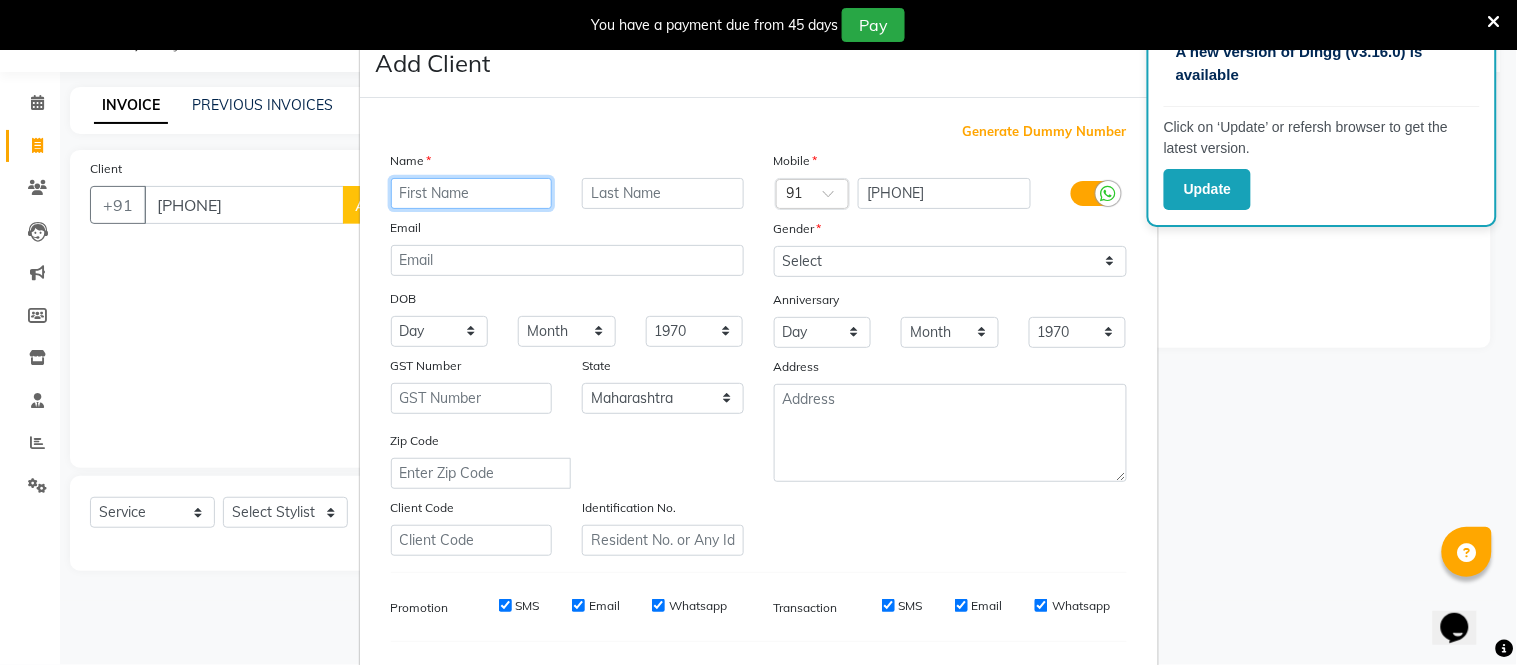 click at bounding box center [472, 193] 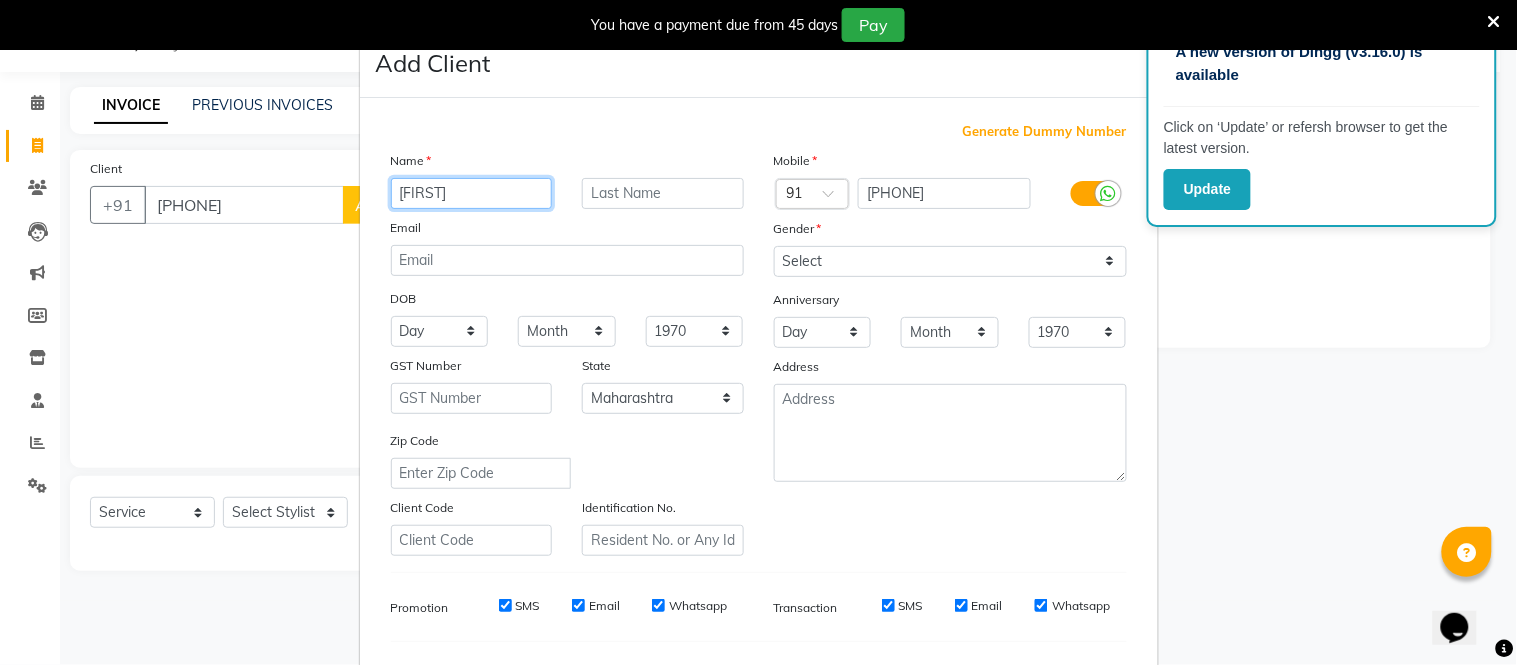 type on "[FIRST]" 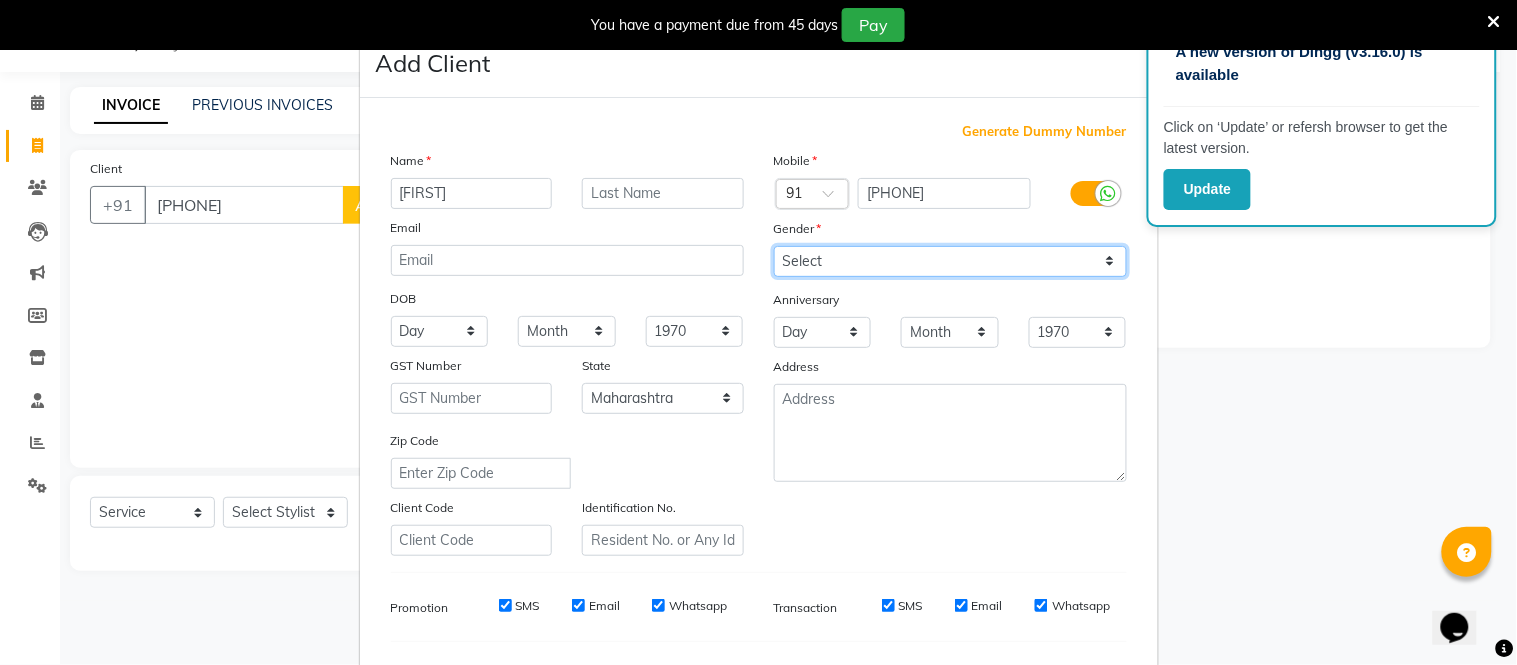 click on "Select Male Female Other Prefer Not To Say" at bounding box center (950, 261) 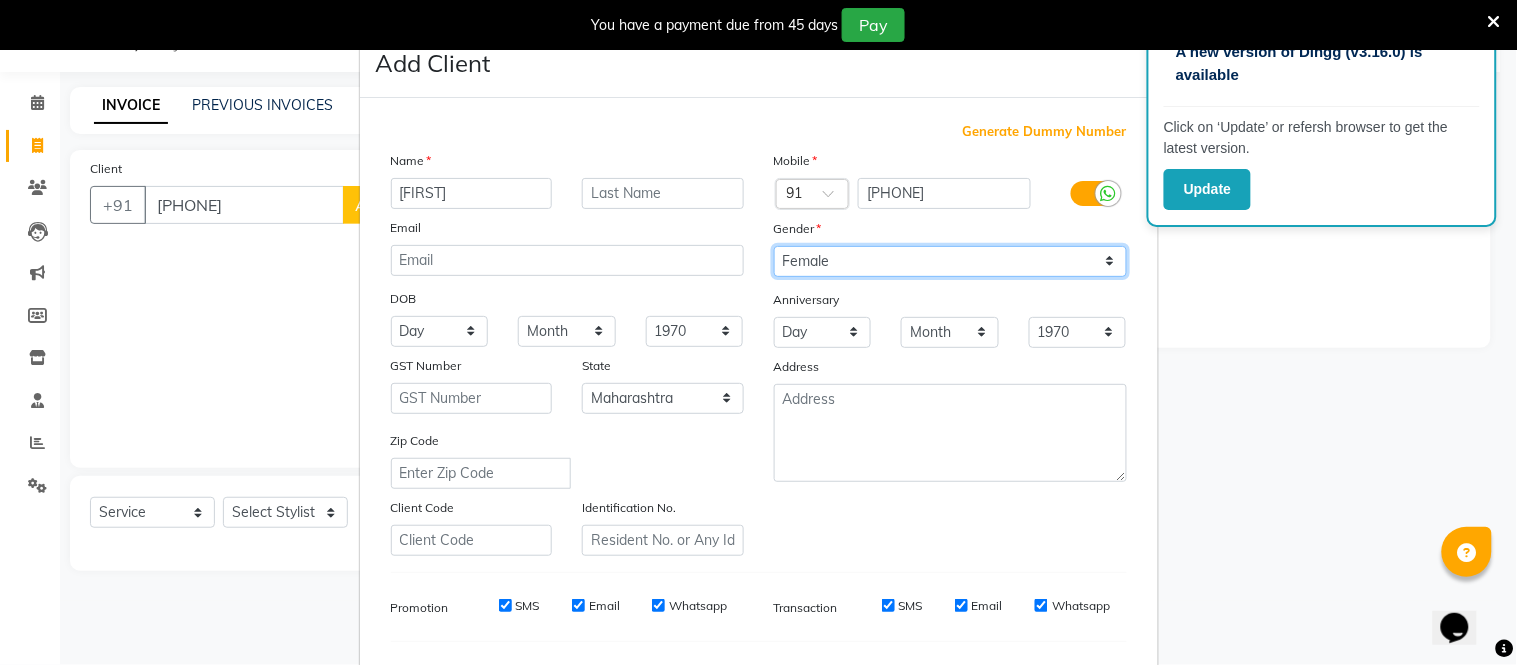 click on "Select Male Female Other Prefer Not To Say" at bounding box center (950, 261) 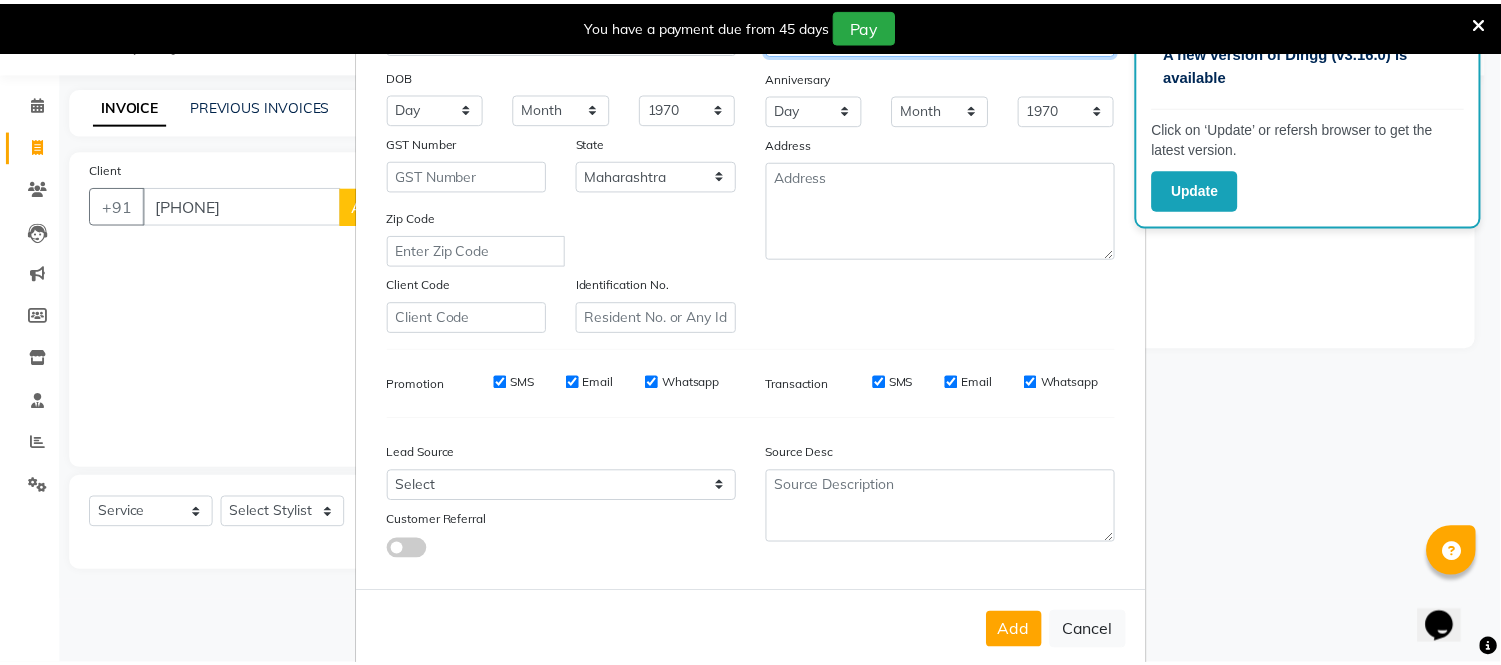 scroll, scrollTop: 258, scrollLeft: 0, axis: vertical 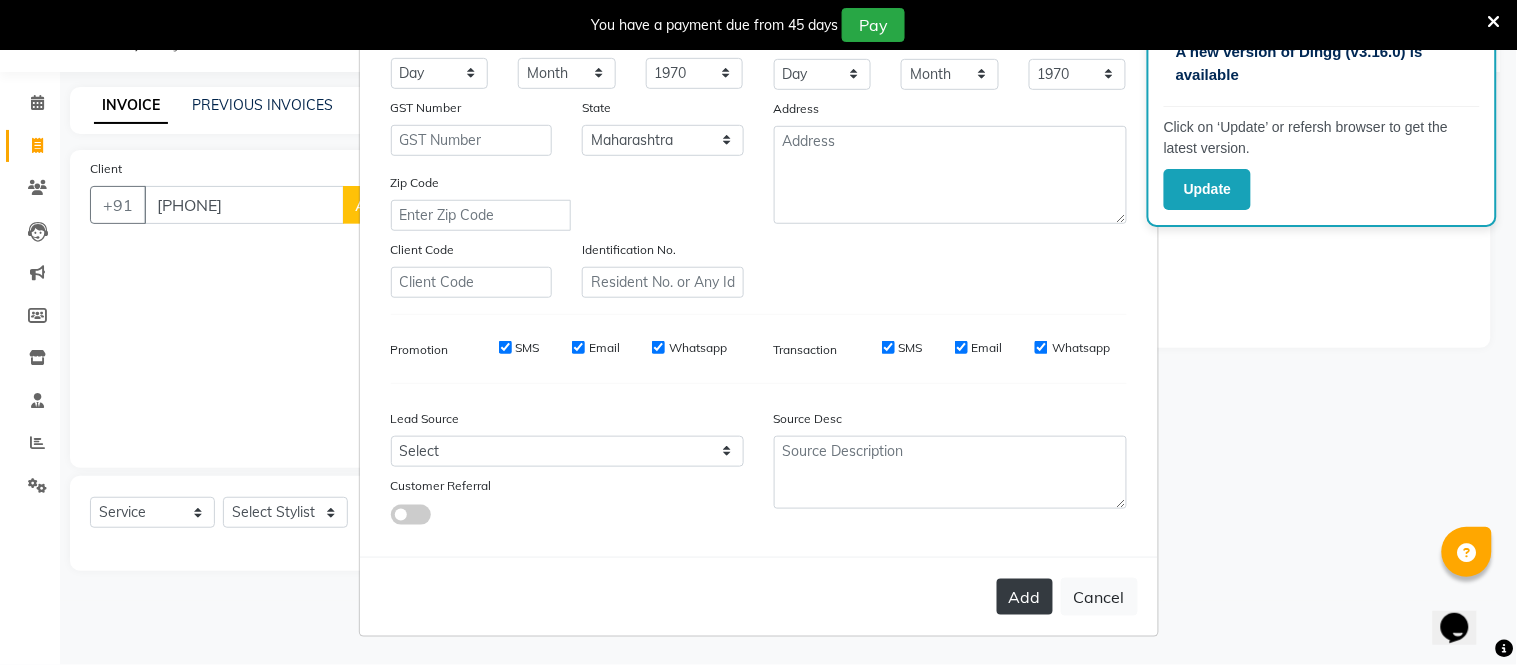 click on "Add" at bounding box center (1025, 597) 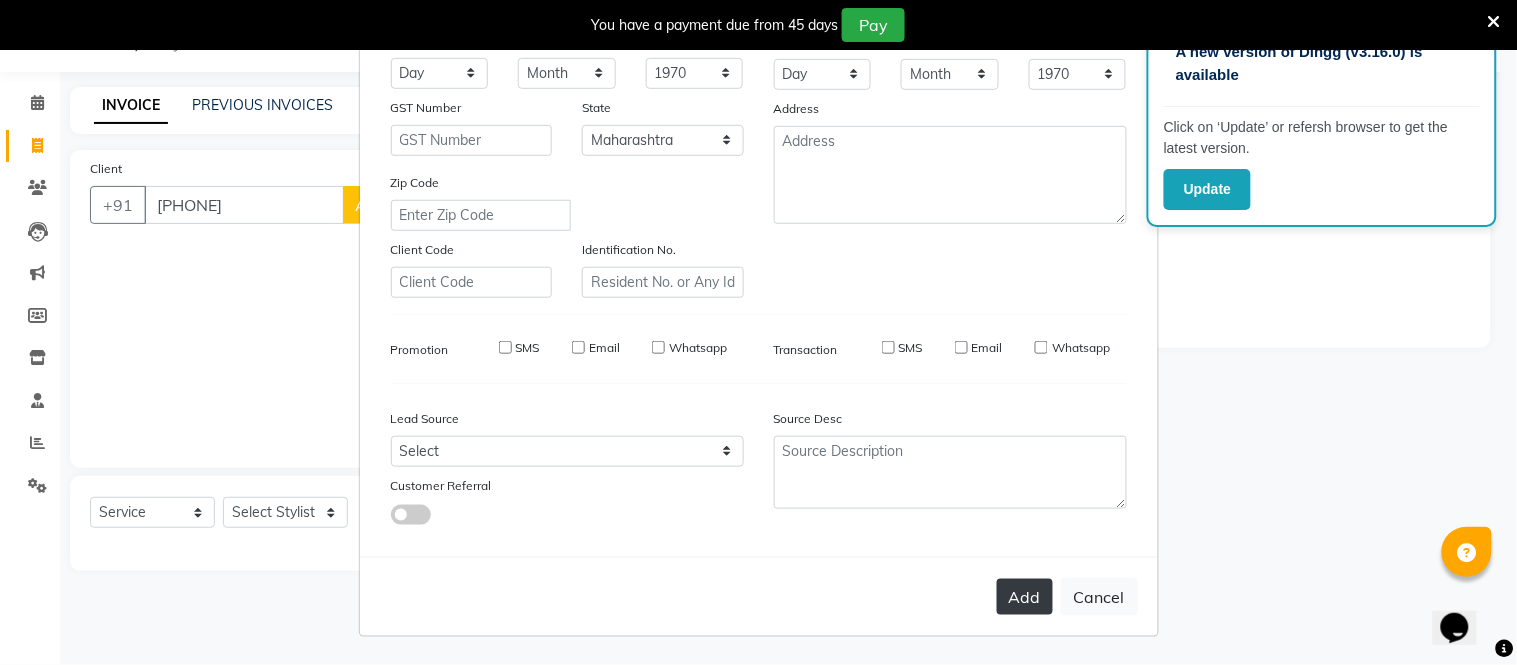 type 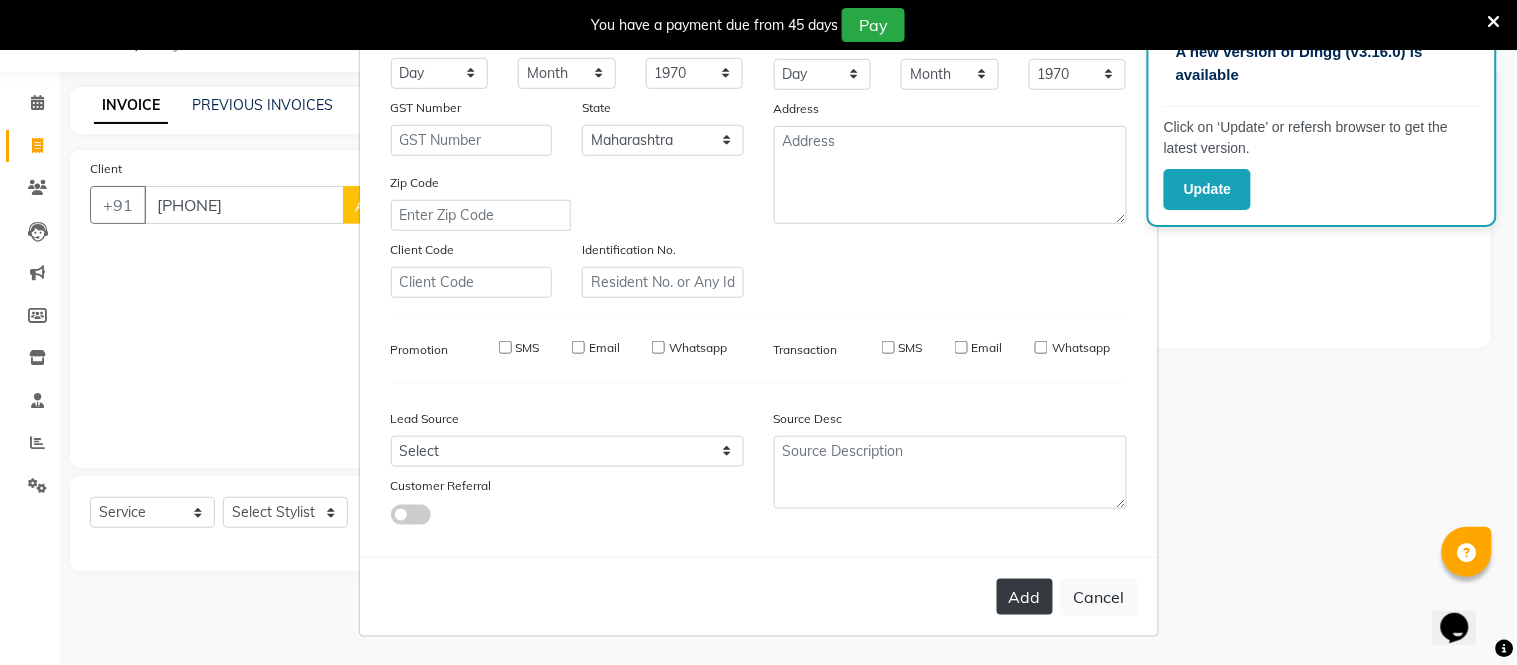 select 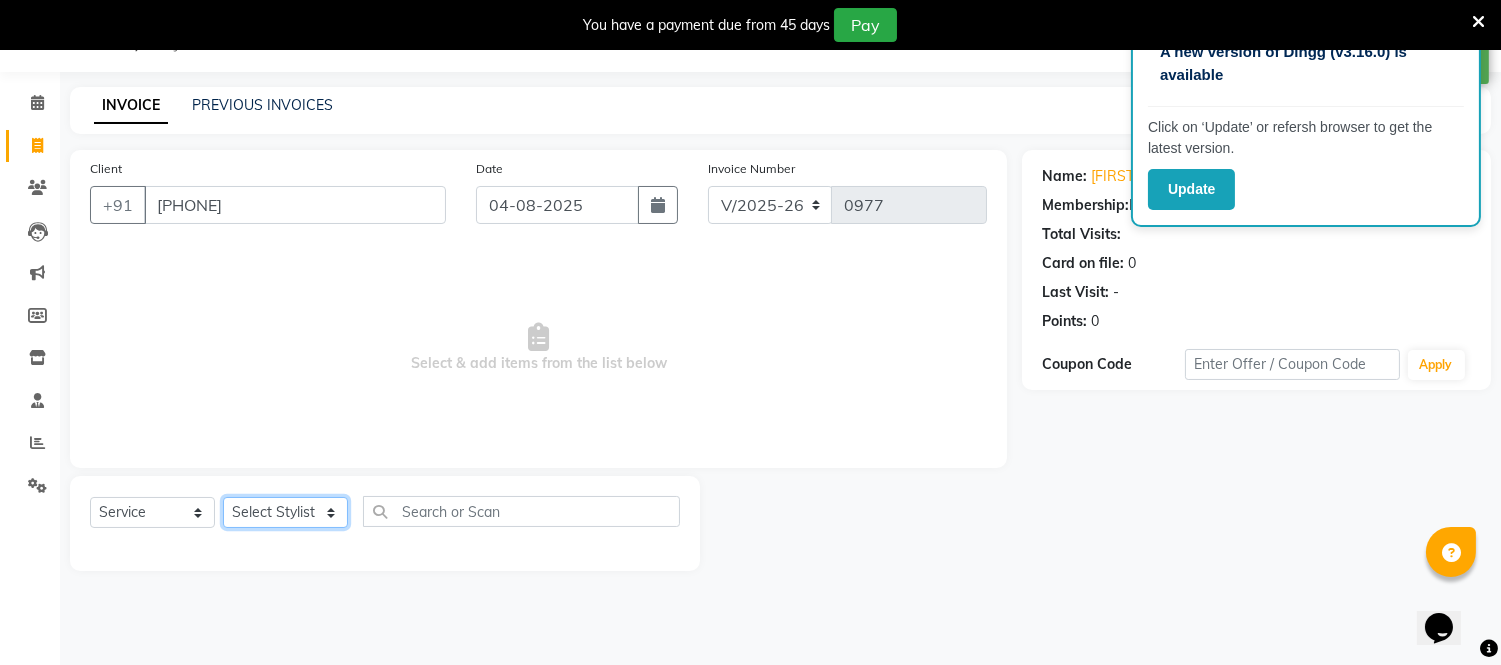 drag, startPoint x: 320, startPoint y: 504, endPoint x: 334, endPoint y: 504, distance: 14 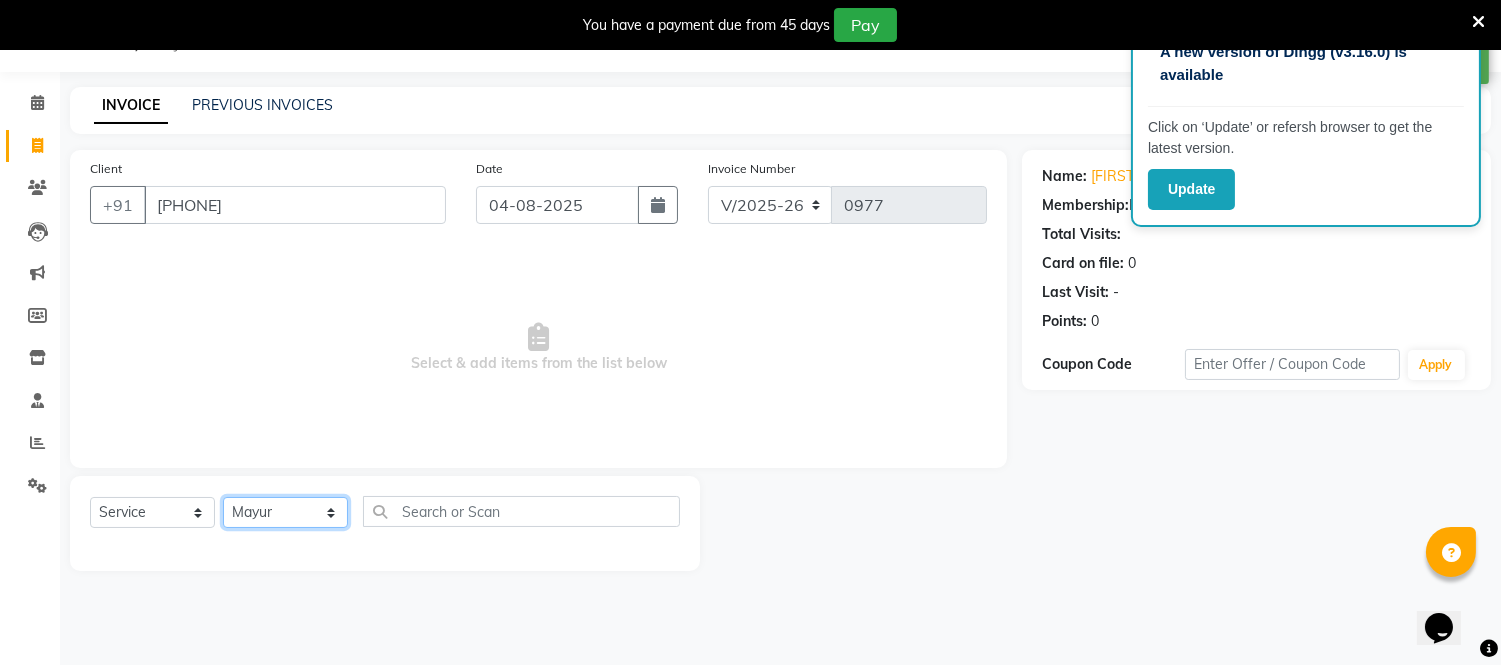 click on "Select Stylist Anuja Chetan Ambekar Mayur omkar  Pallavi Wali Rakhi Mandal  Shanti Palkonda Training Department" 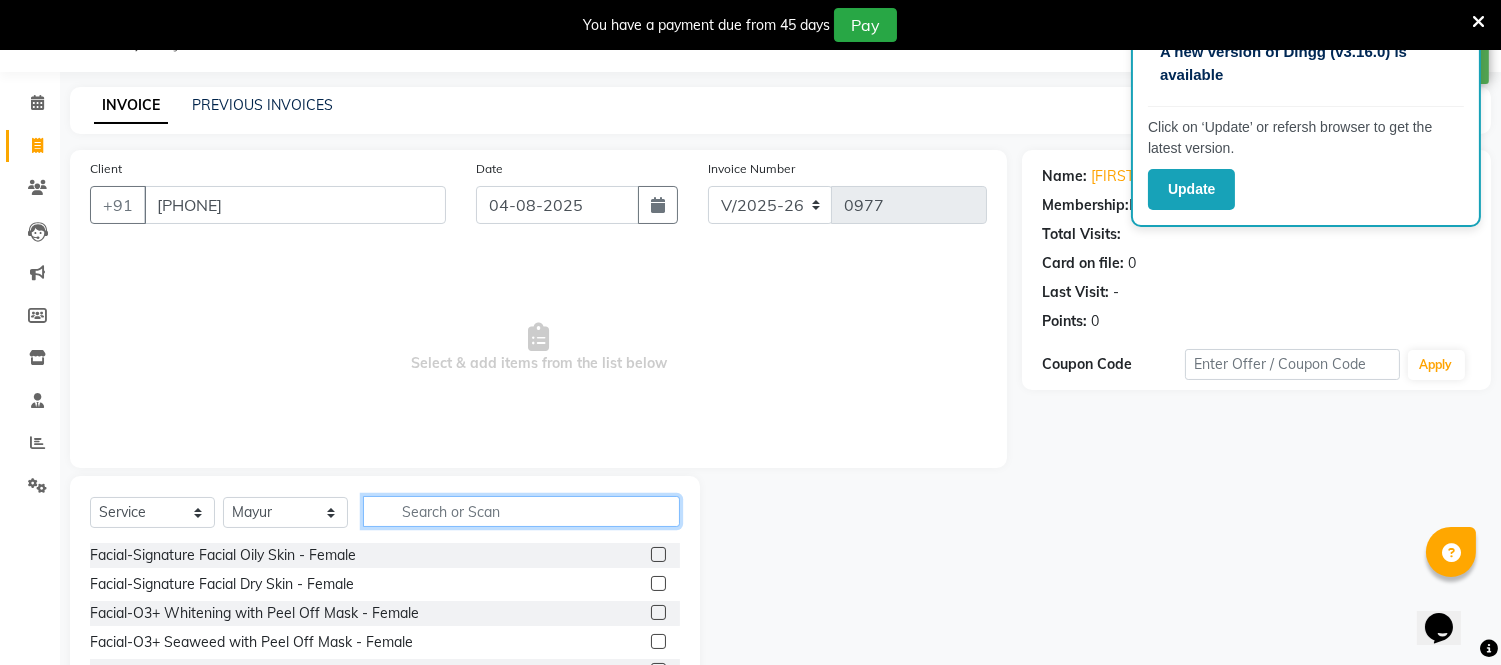 click 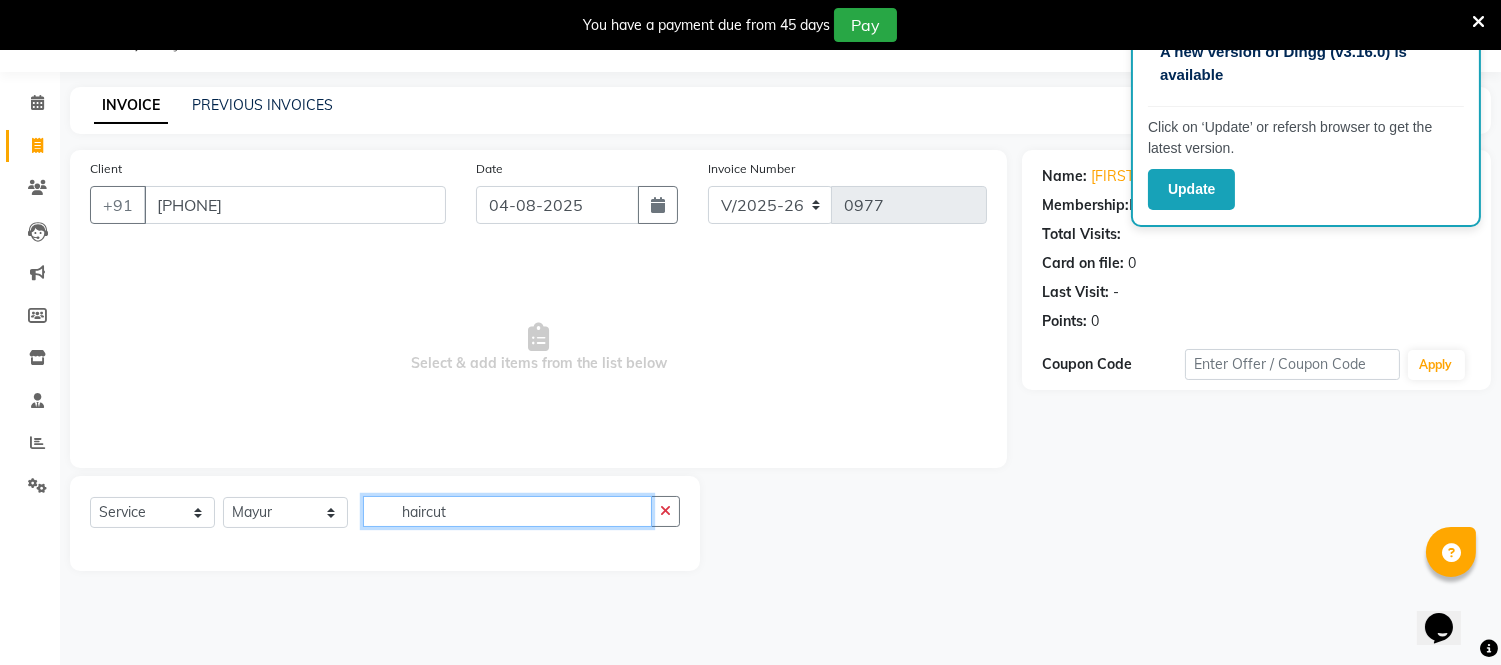click on "haircut" 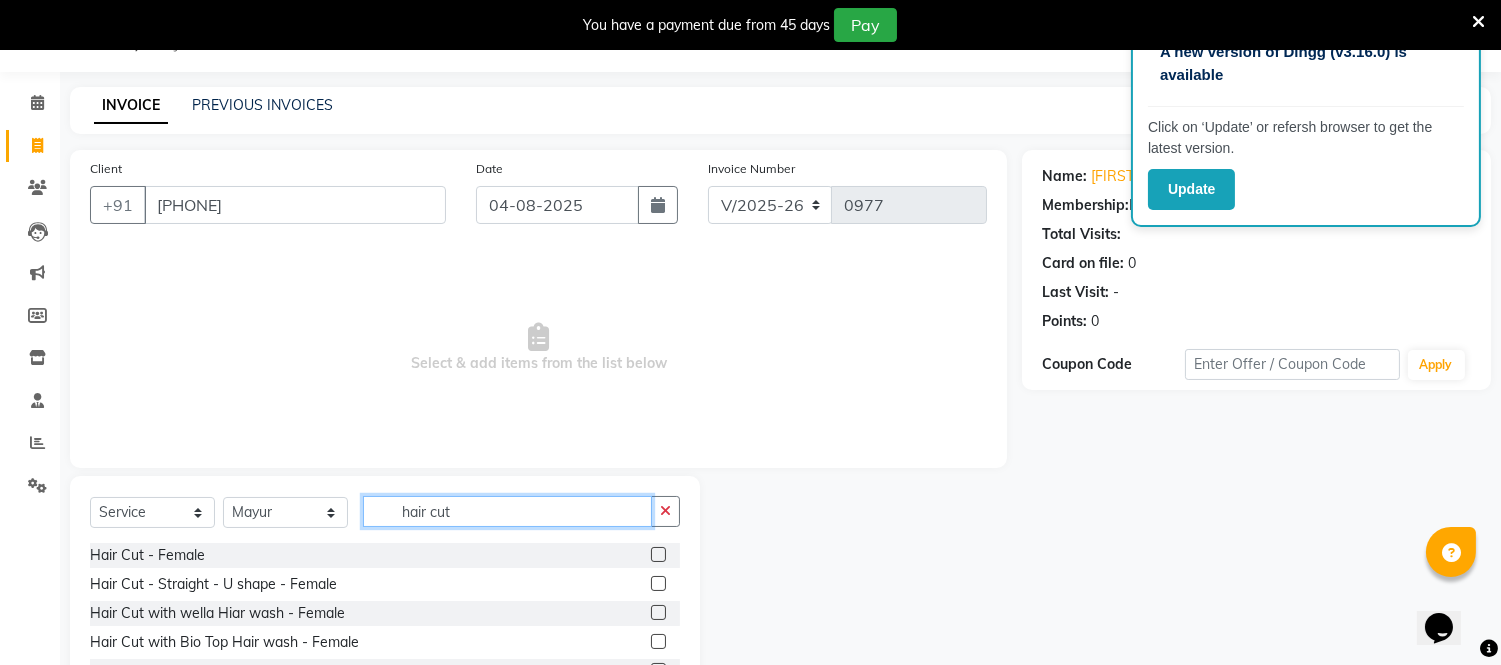 type on "hair cut" 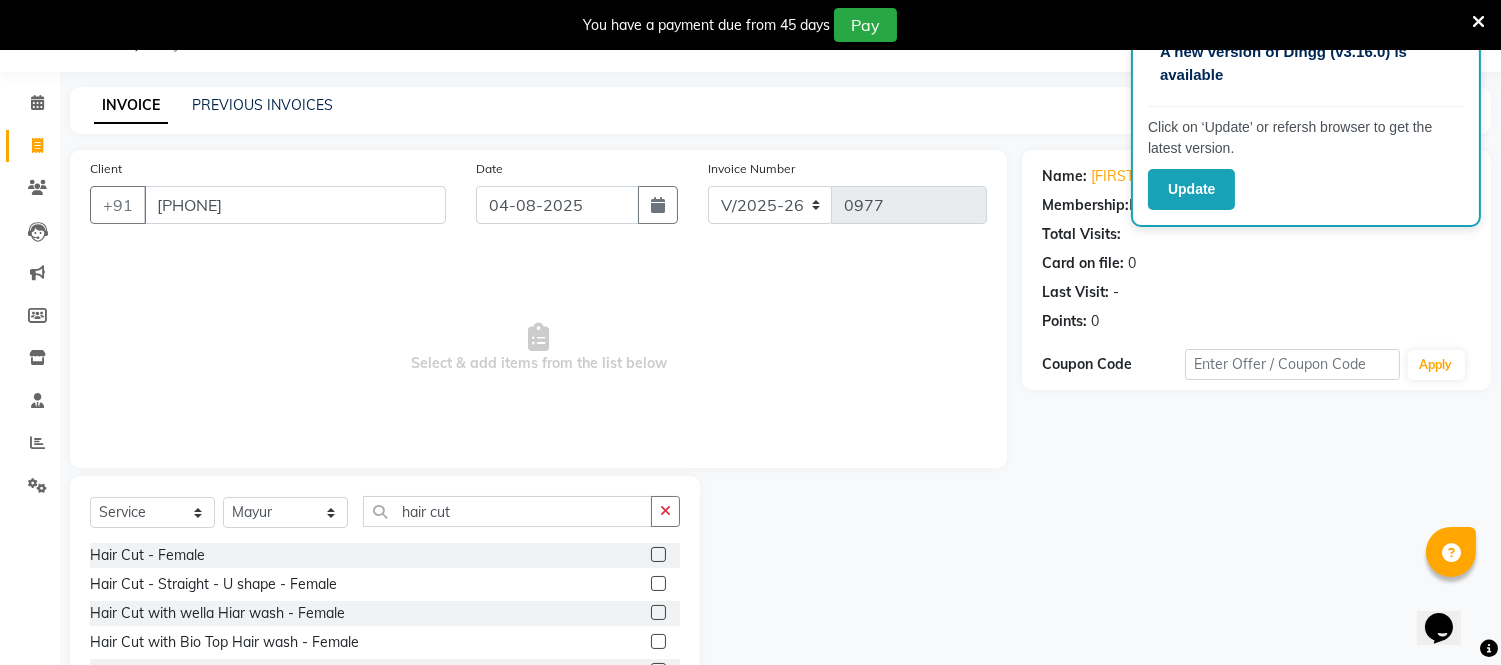 click 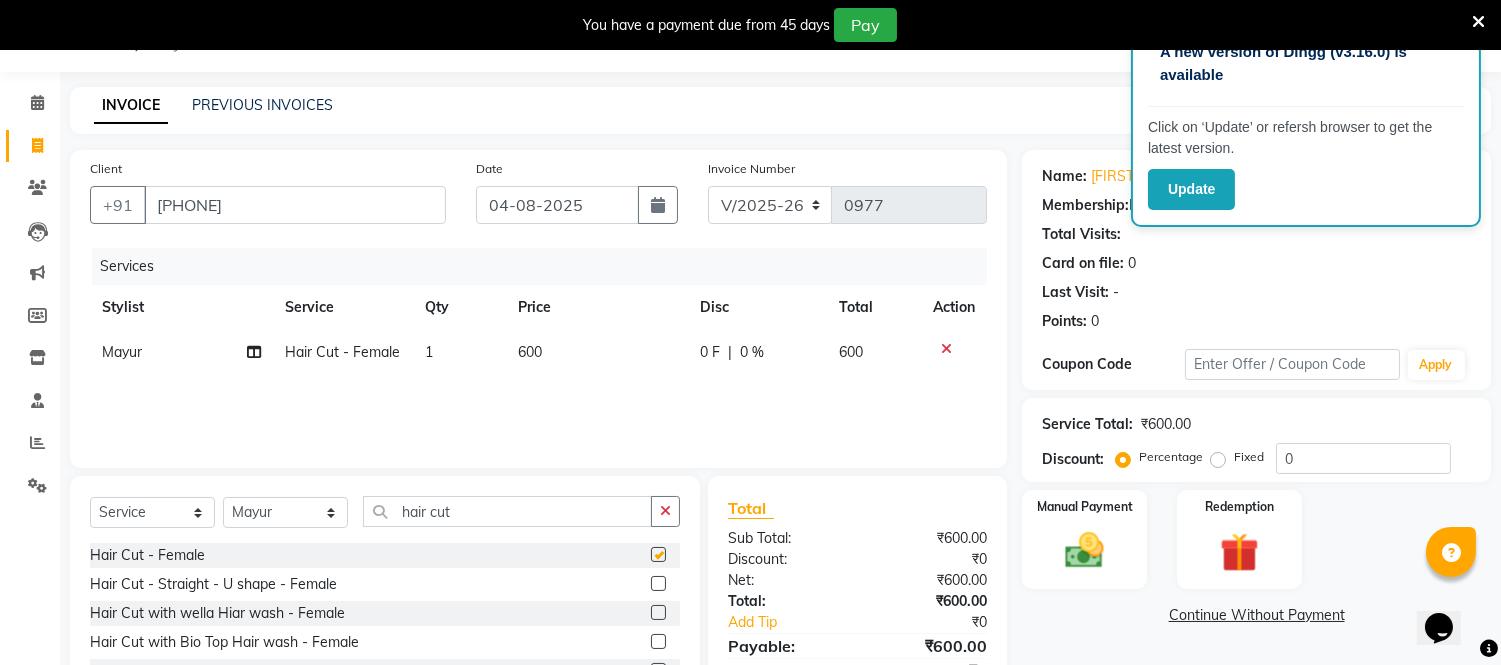 checkbox on "false" 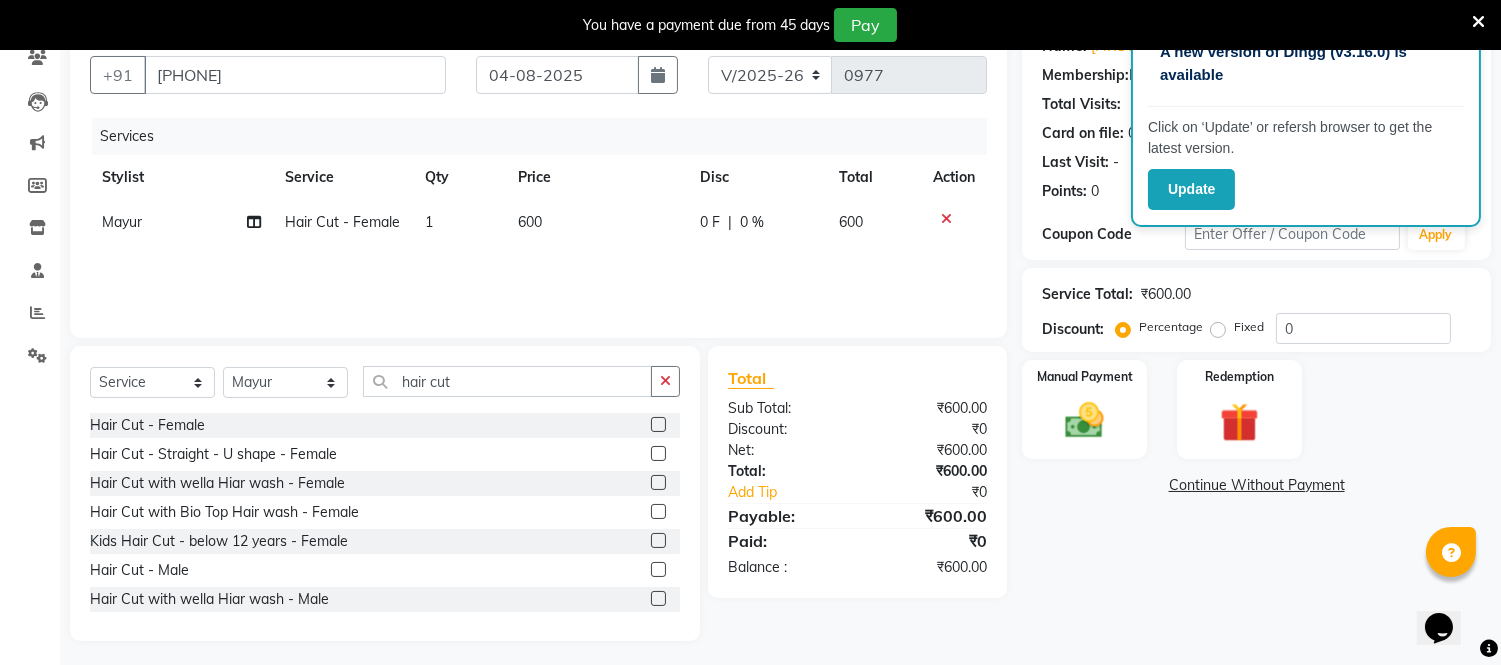 scroll, scrollTop: 185, scrollLeft: 0, axis: vertical 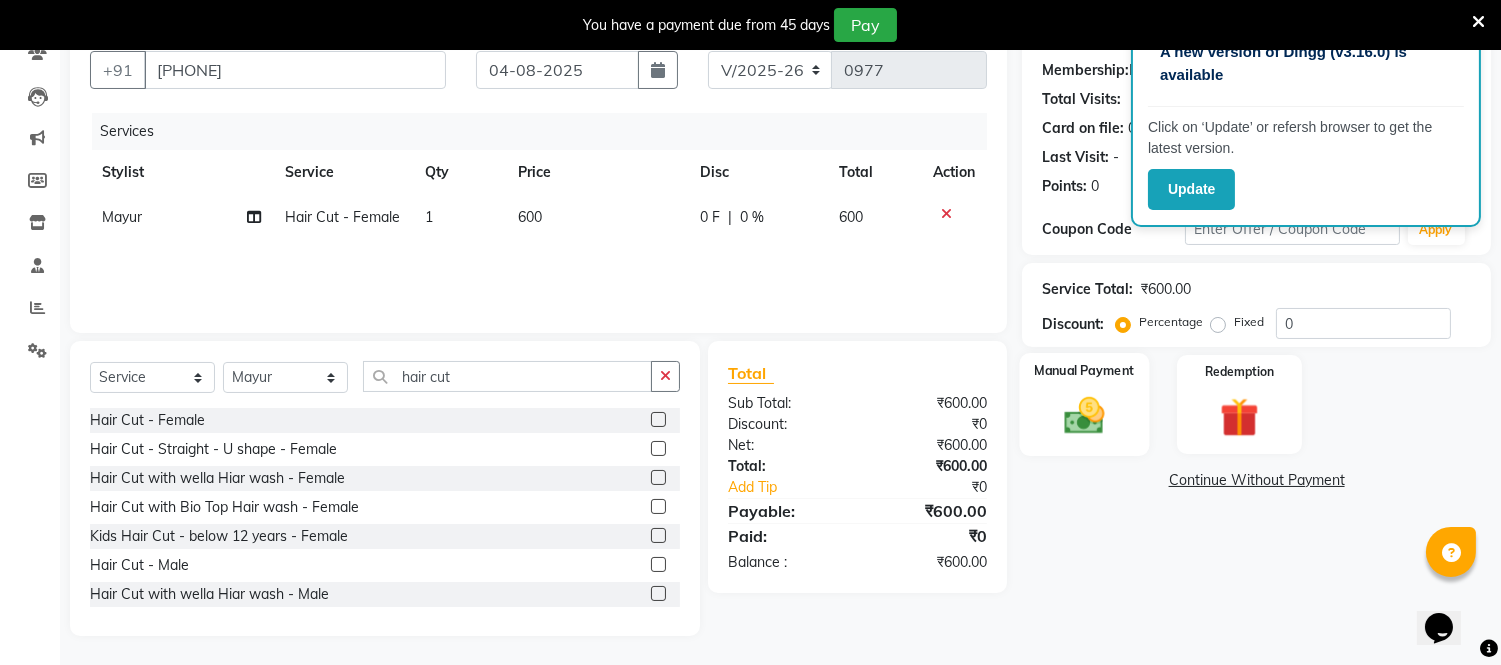 click 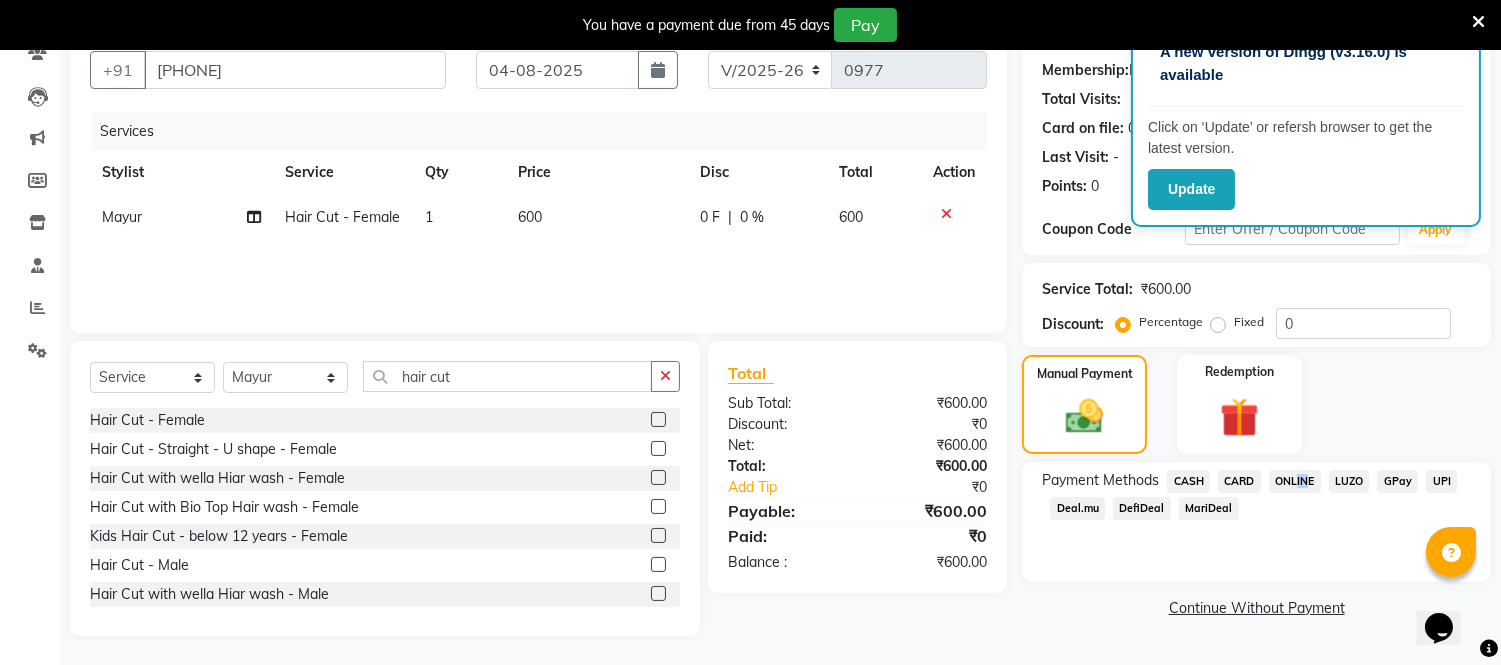 drag, startPoint x: 1292, startPoint y: 477, endPoint x: 1303, endPoint y: 477, distance: 11 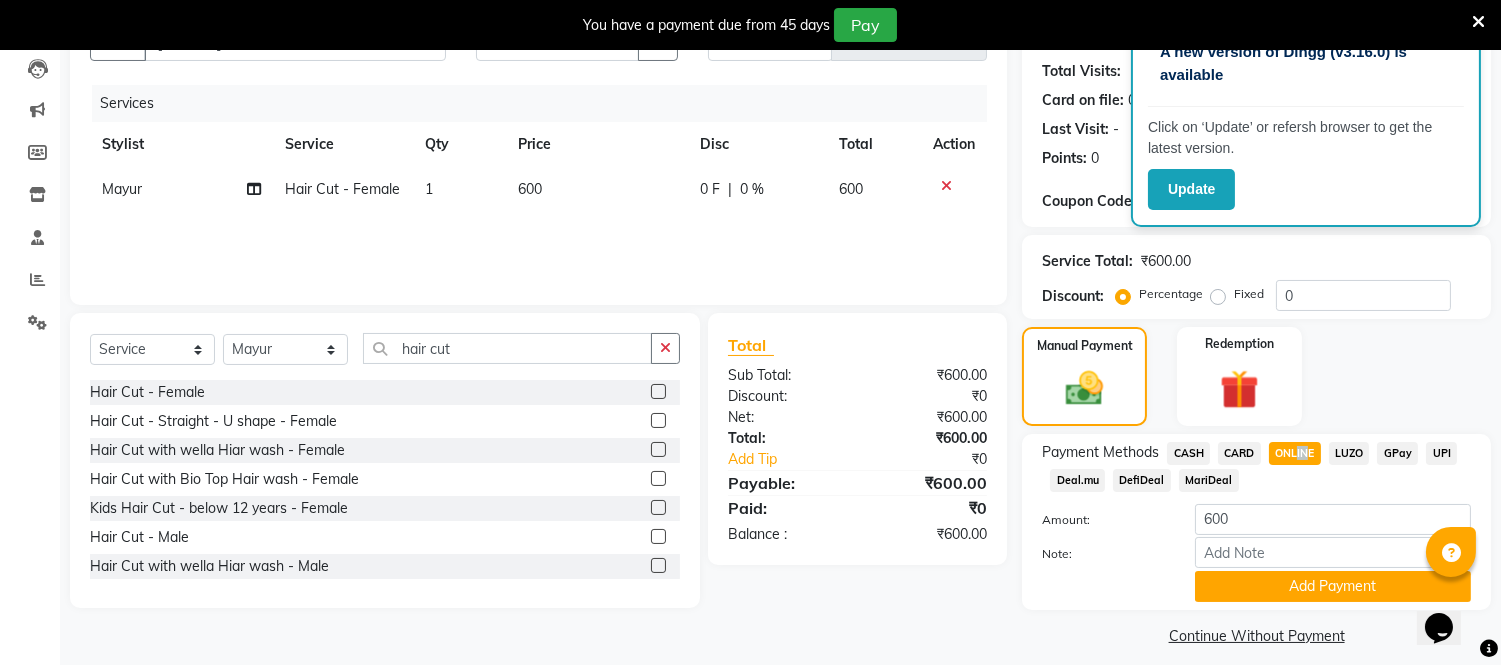 scroll, scrollTop: 228, scrollLeft: 0, axis: vertical 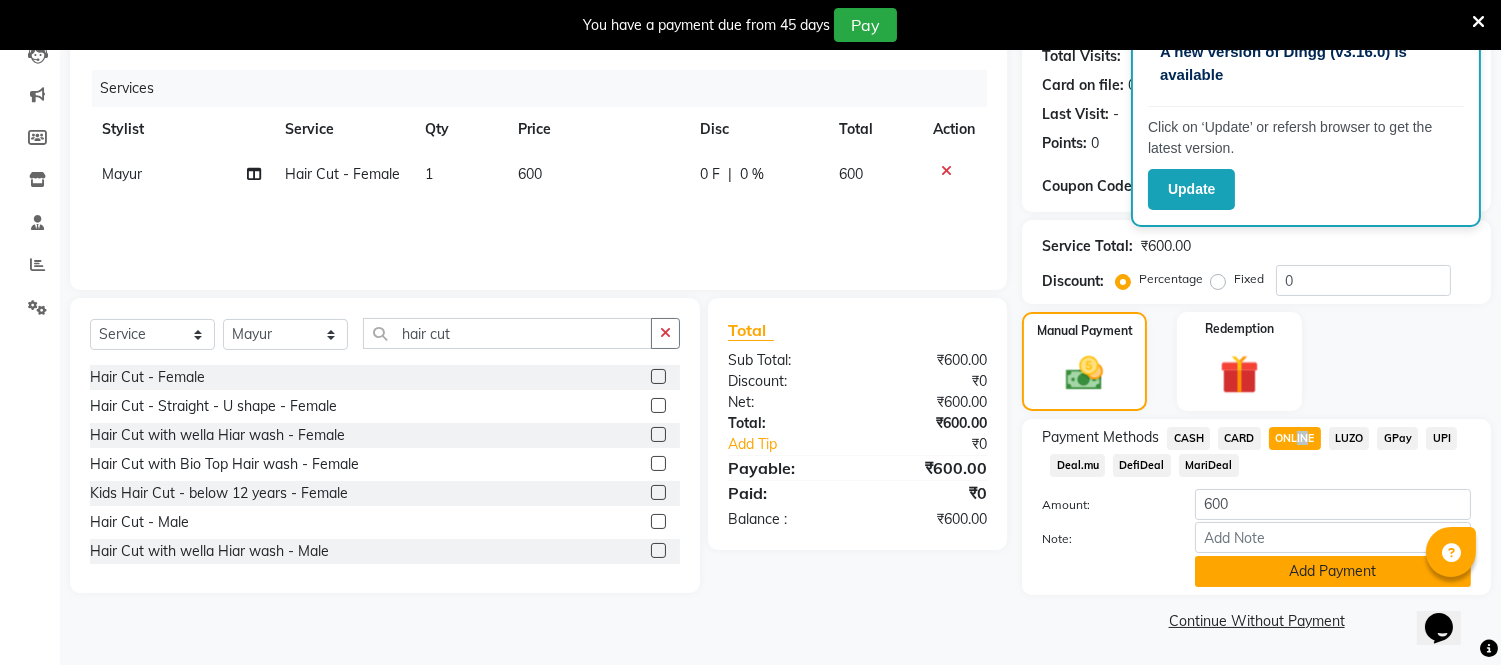 click on "Add Payment" 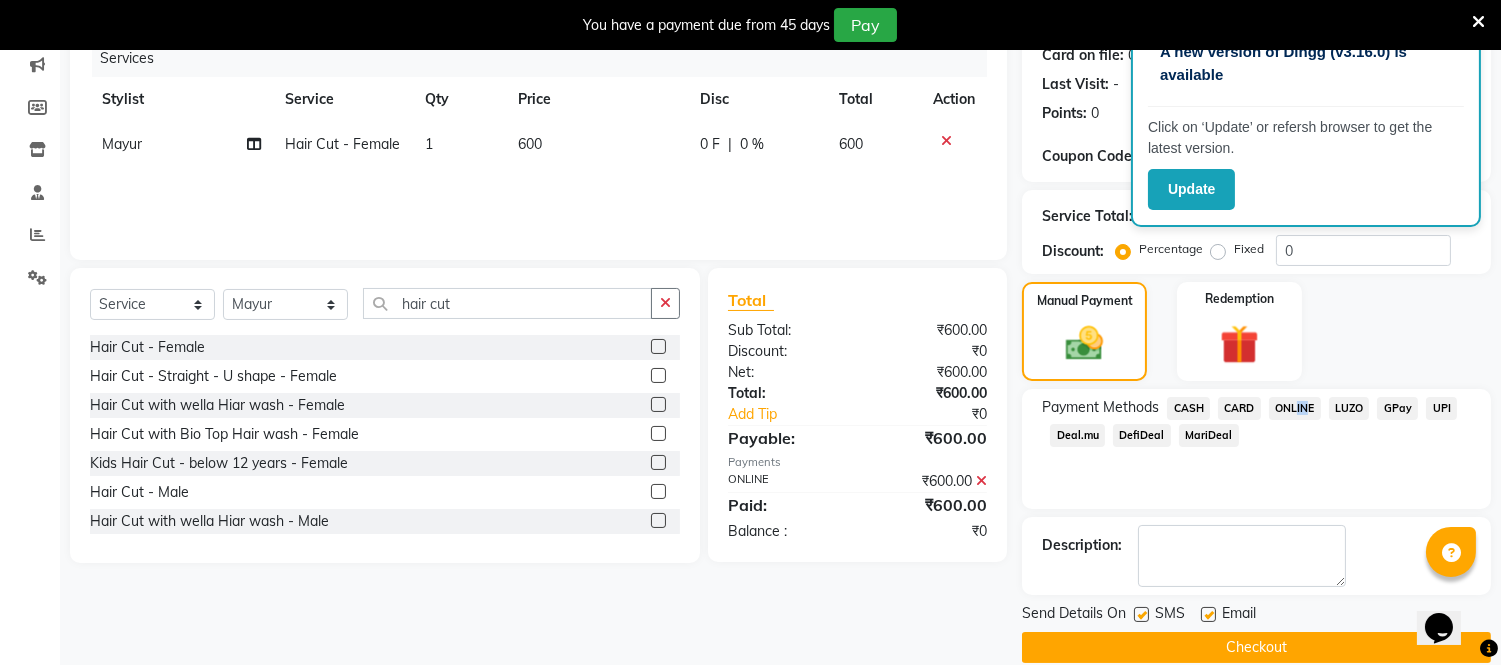 scroll, scrollTop: 284, scrollLeft: 0, axis: vertical 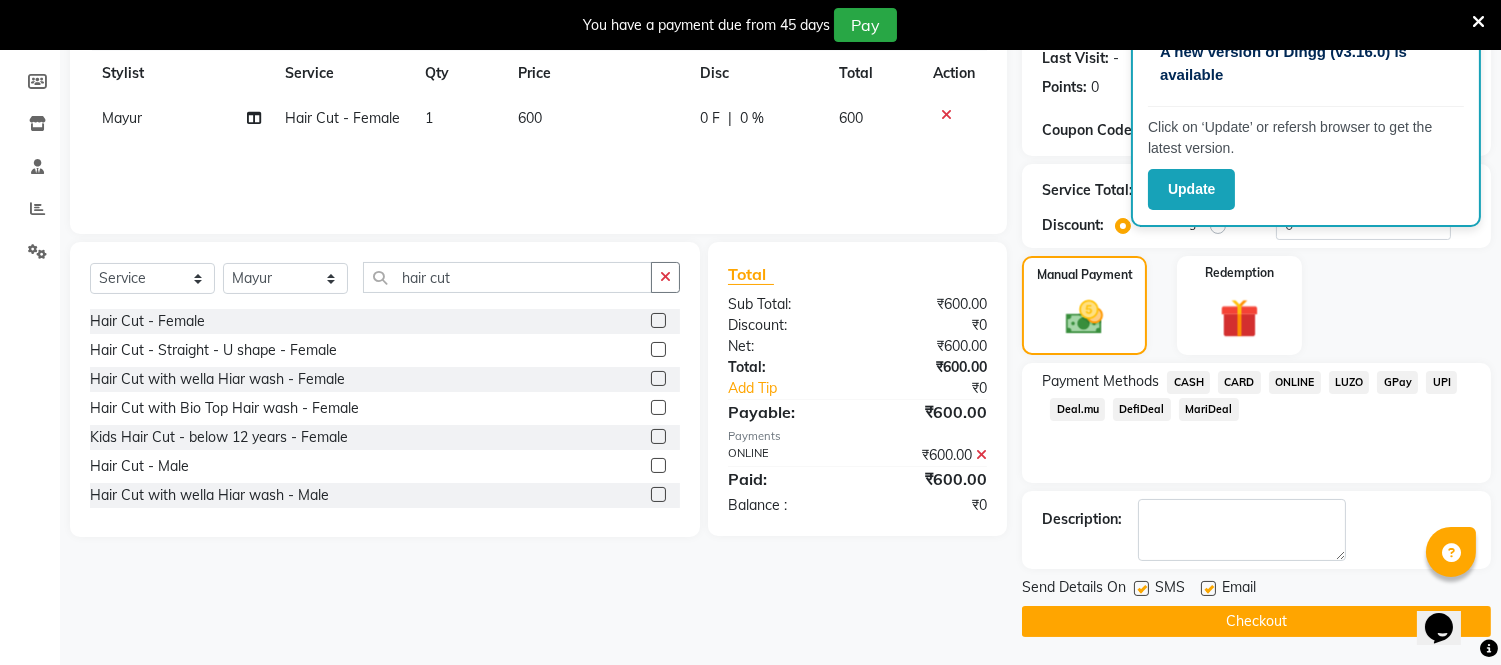 drag, startPoint x: 1137, startPoint y: 582, endPoint x: 1156, endPoint y: 584, distance: 19.104973 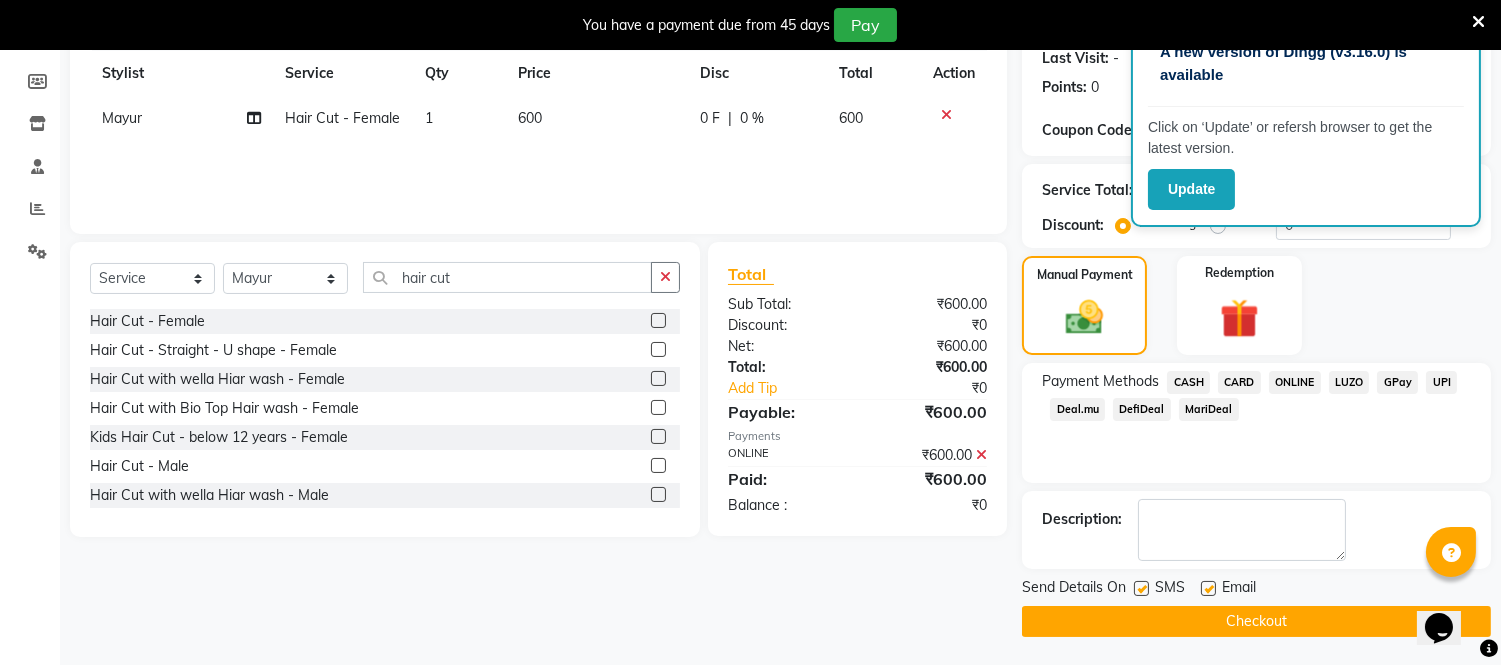 click on "SMS" 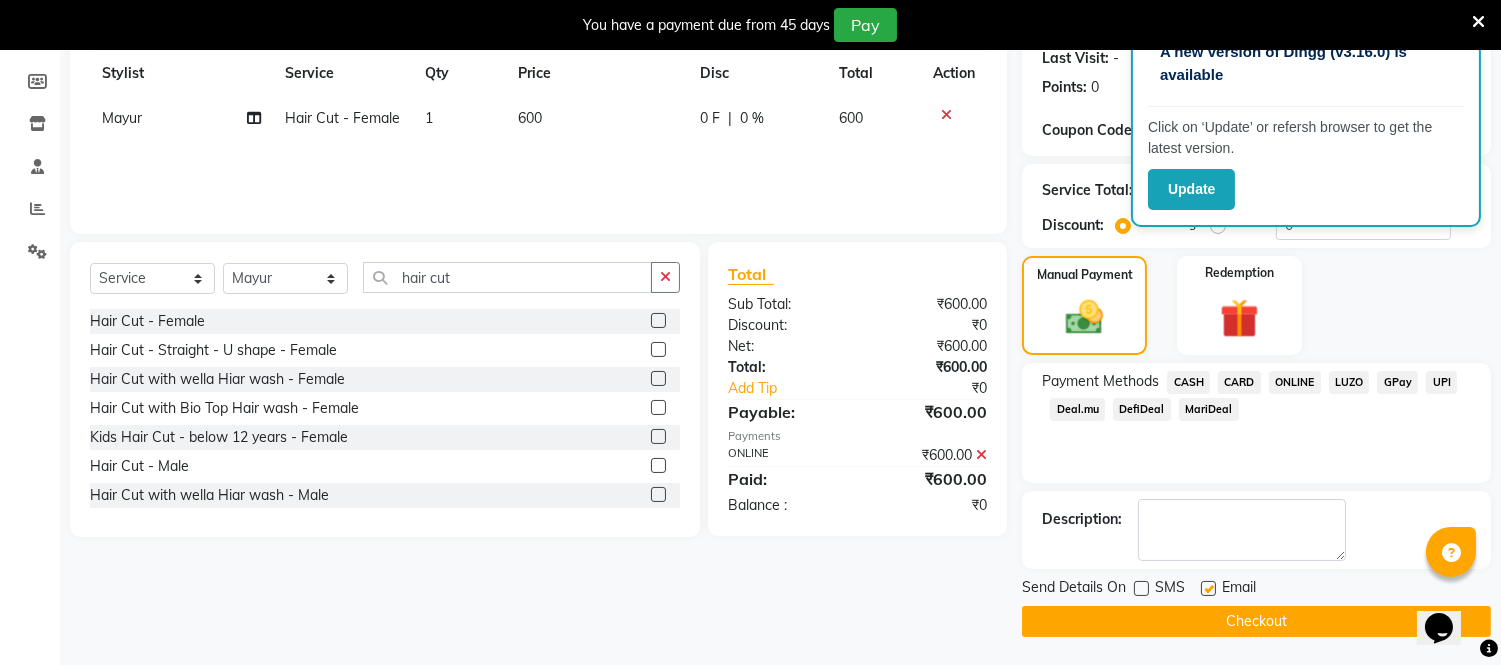 click 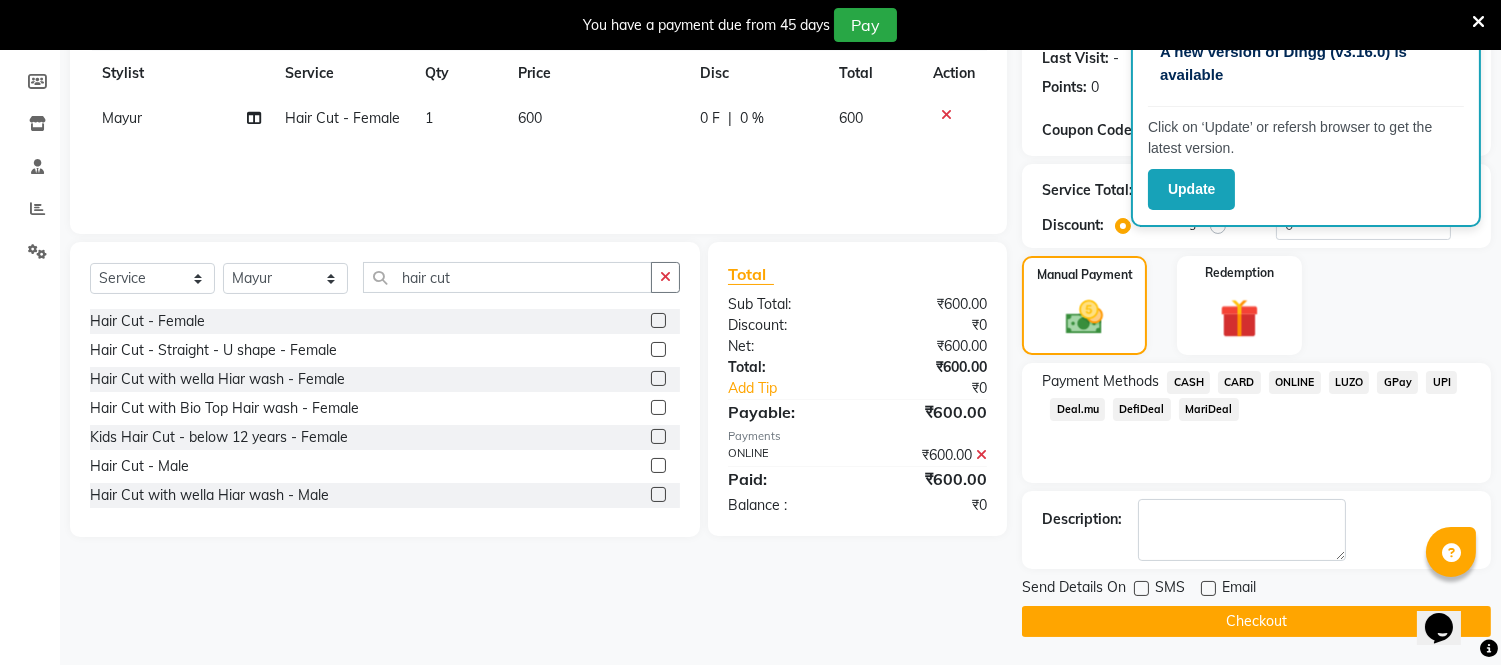 click on "Checkout" 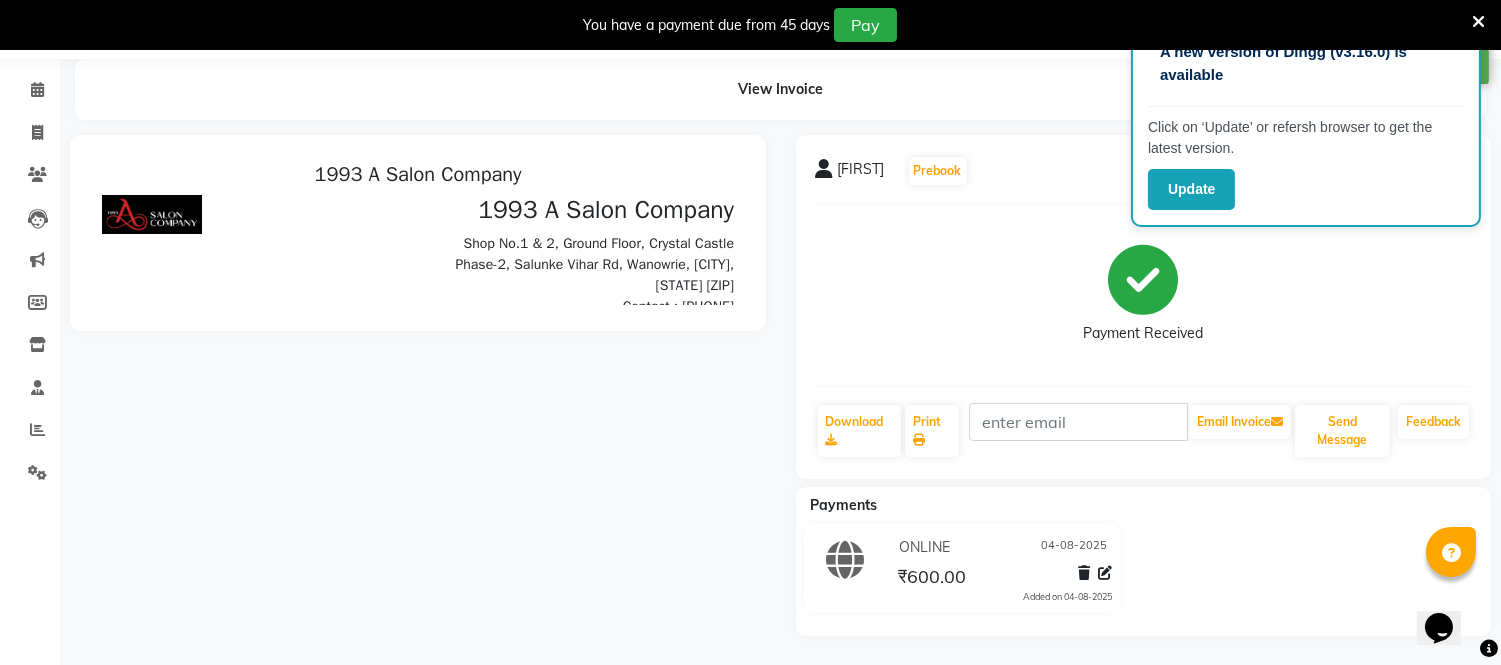 scroll, scrollTop: 157, scrollLeft: 0, axis: vertical 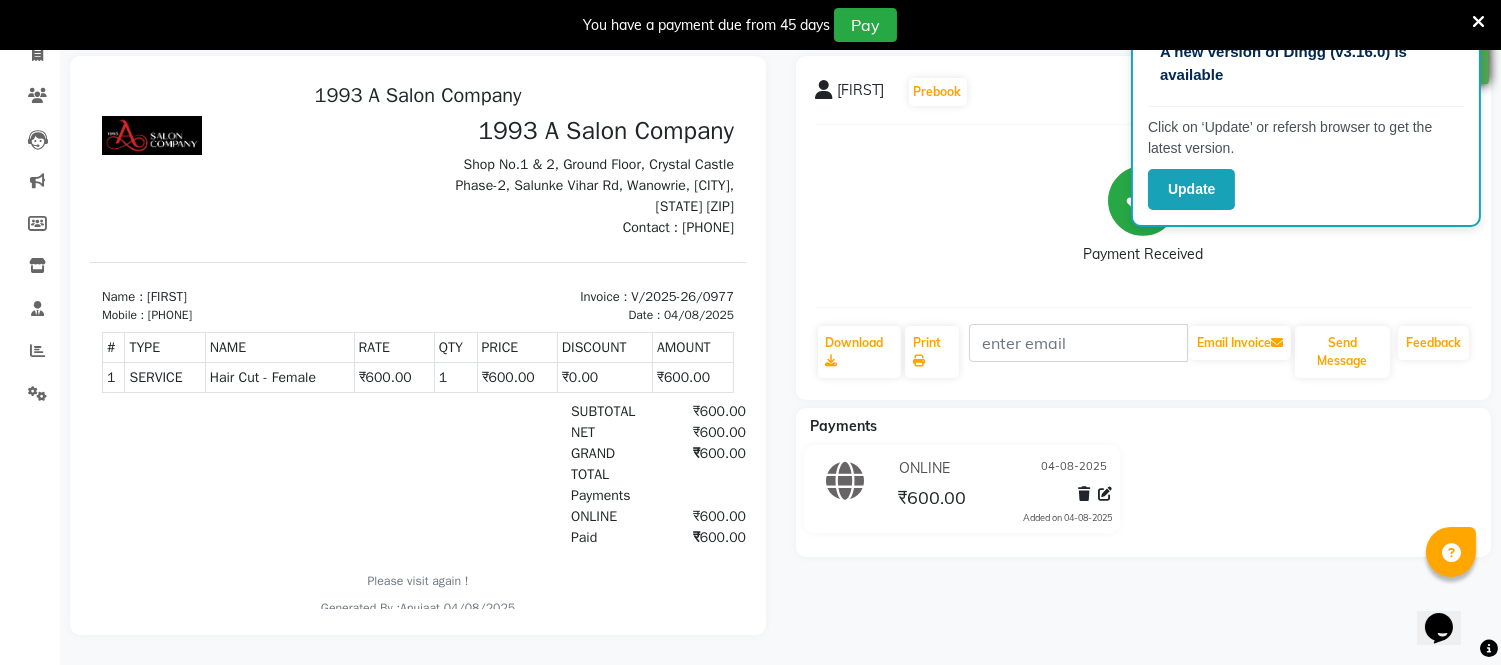 click at bounding box center (1478, 21) 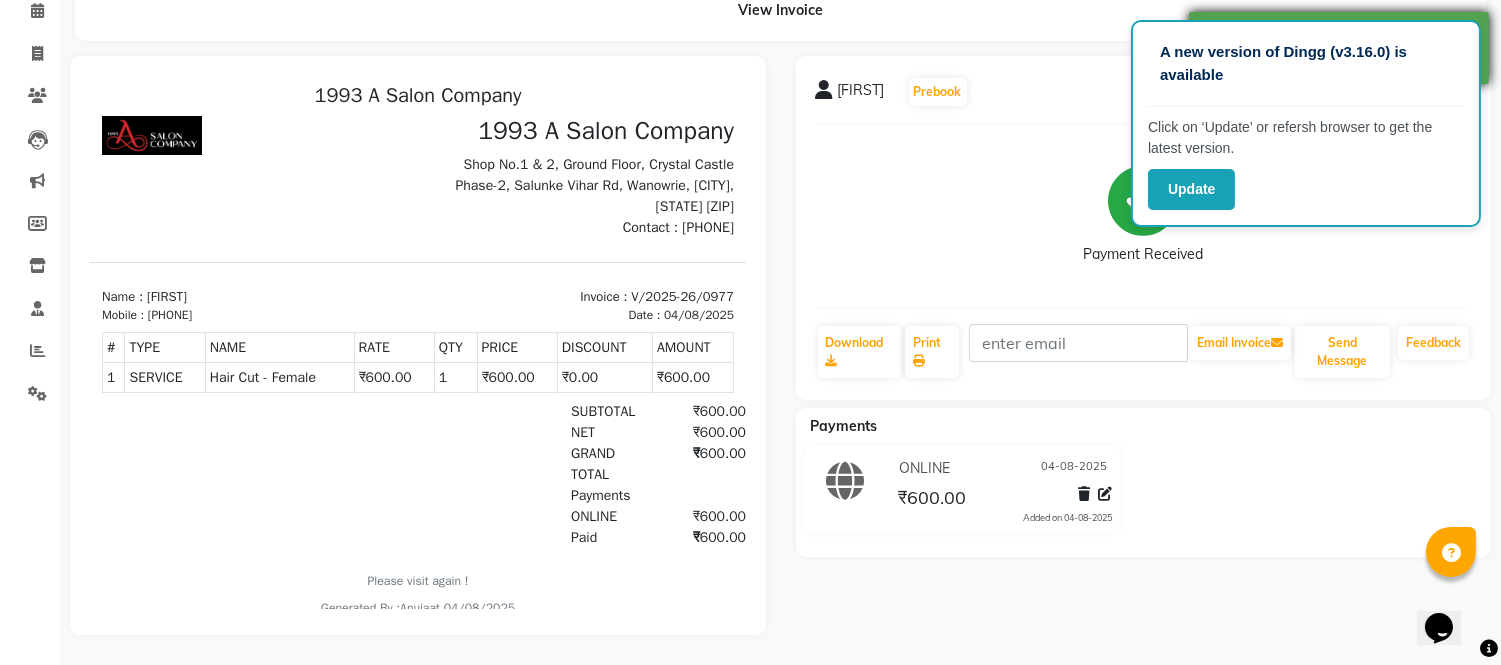 scroll, scrollTop: 107, scrollLeft: 0, axis: vertical 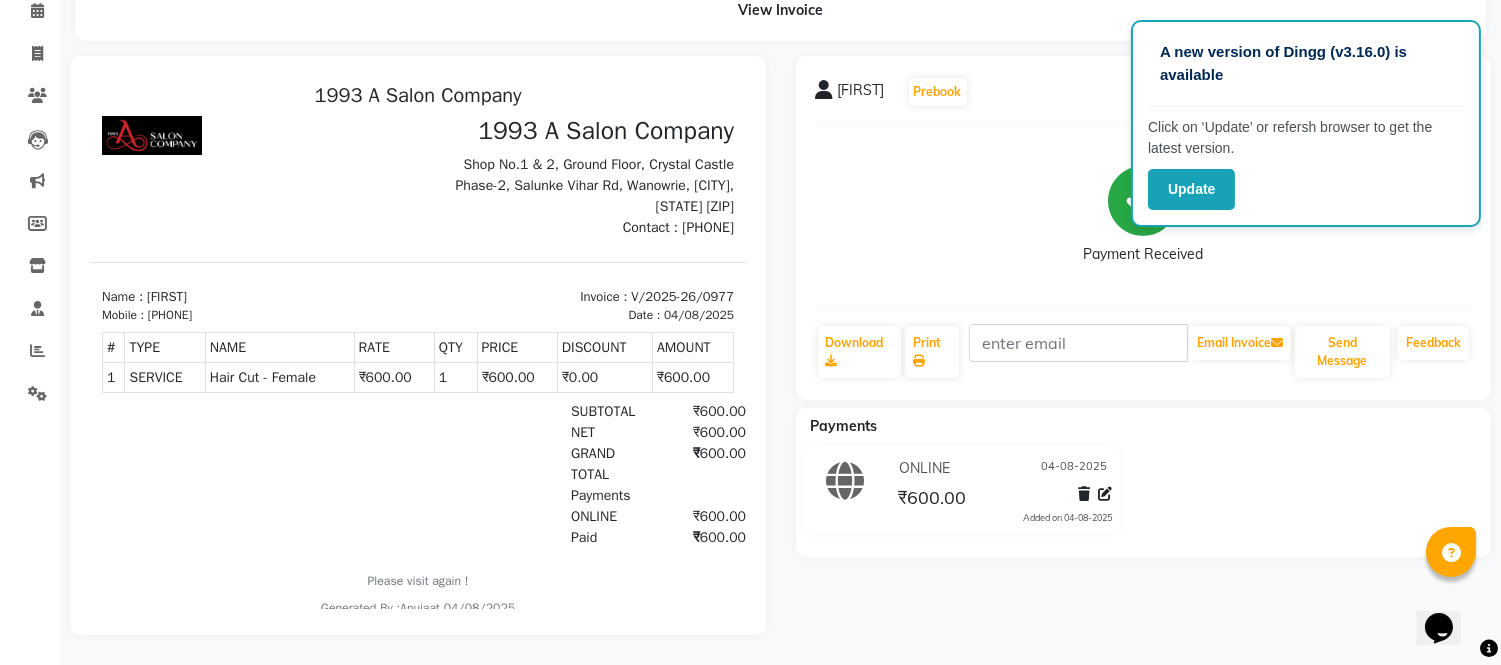 click on "[FIRST]   Prebook   Payment Received  Download  Print   Email Invoice   Send Message Feedback" 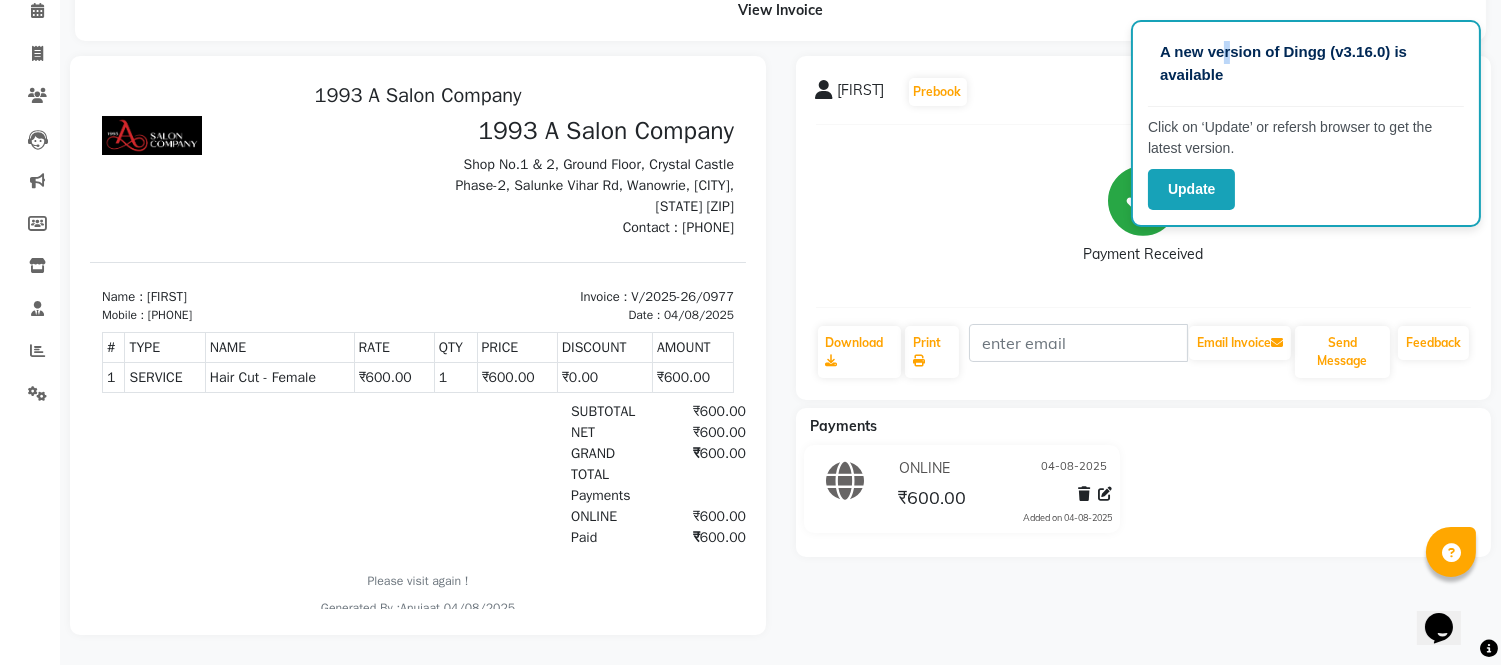click on "A new version of Dingg (v3.16.0) is available" 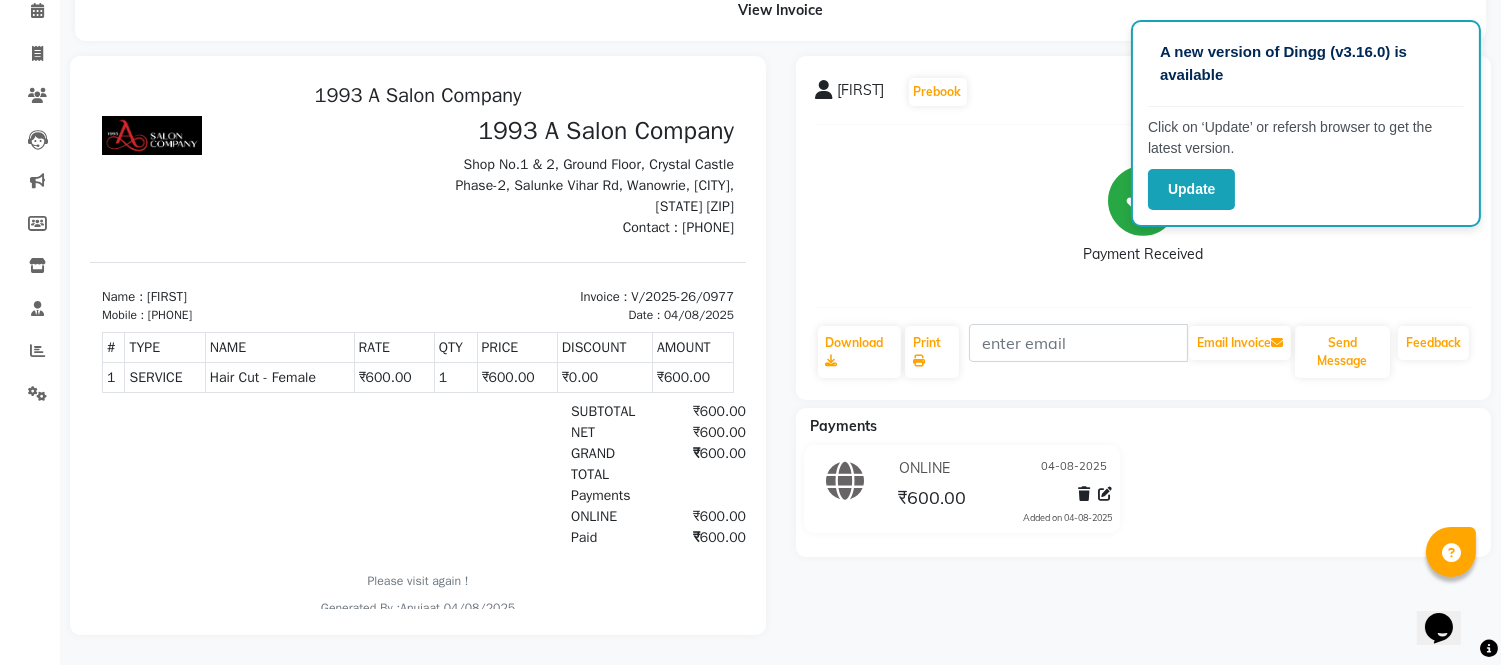 click on "[FIRST]   Prebook   Payment Received  Download  Print   Email Invoice   Send Message Feedback" 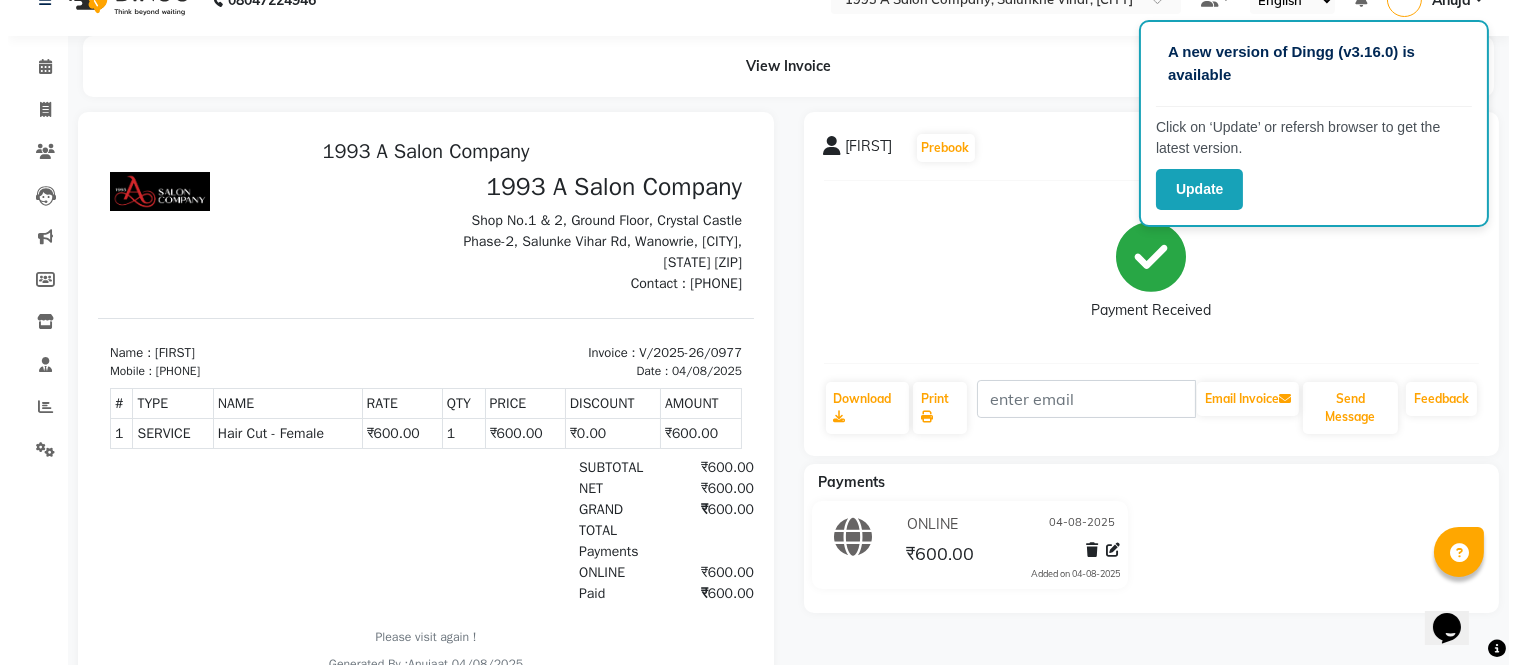 scroll, scrollTop: 0, scrollLeft: 0, axis: both 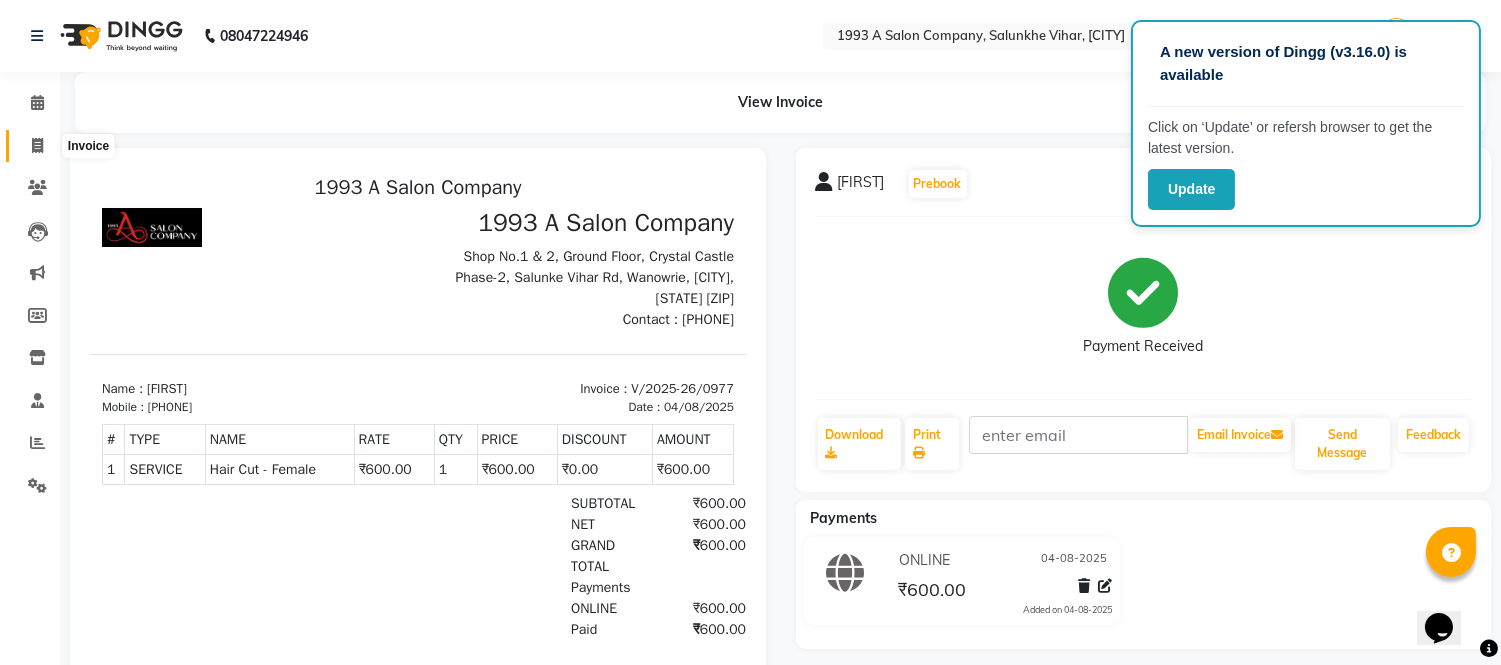 click 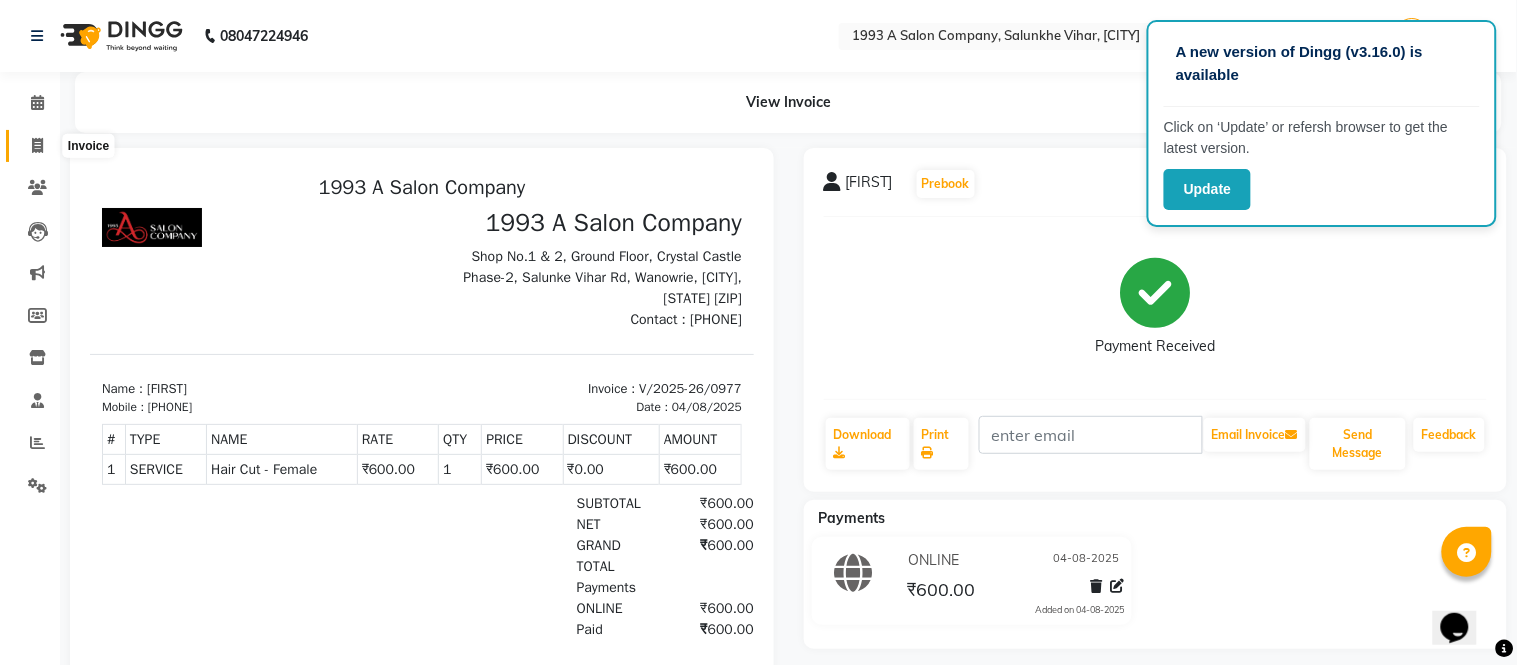 select on "4955" 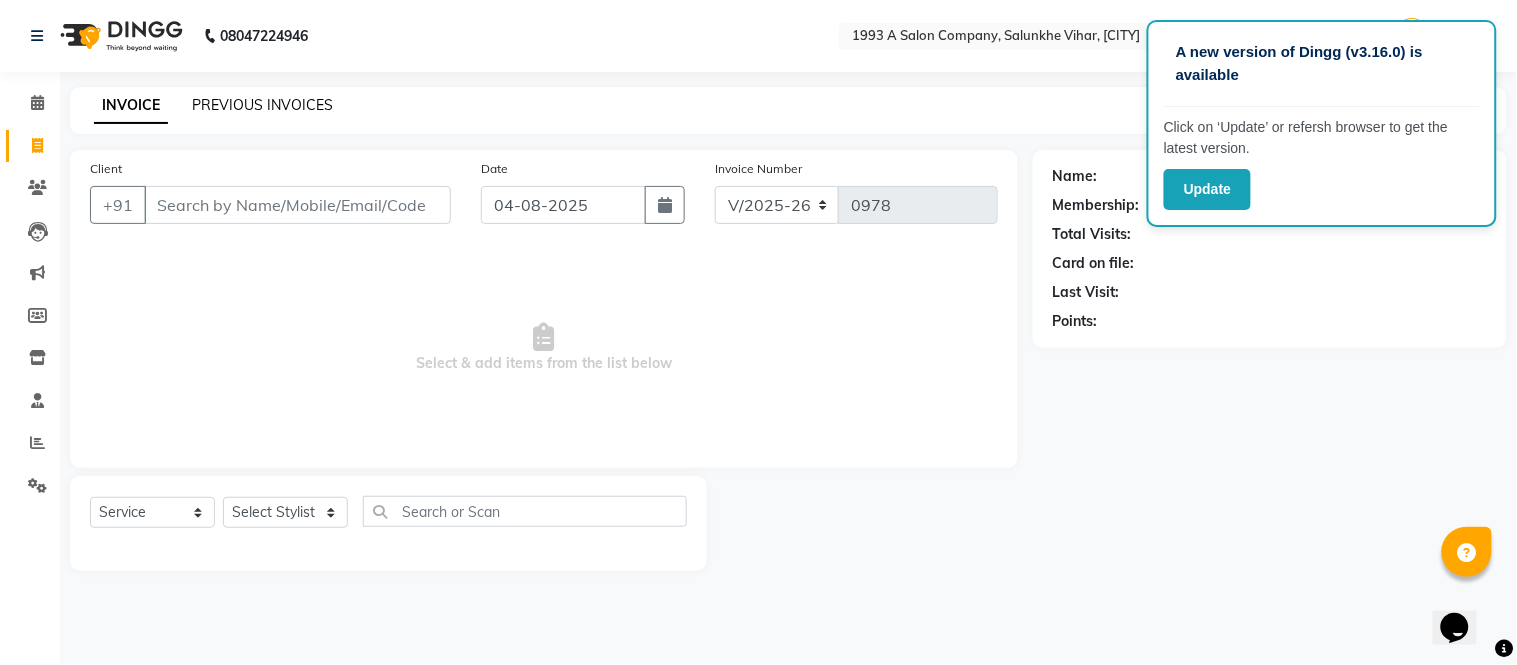 click on "PREVIOUS INVOICES" 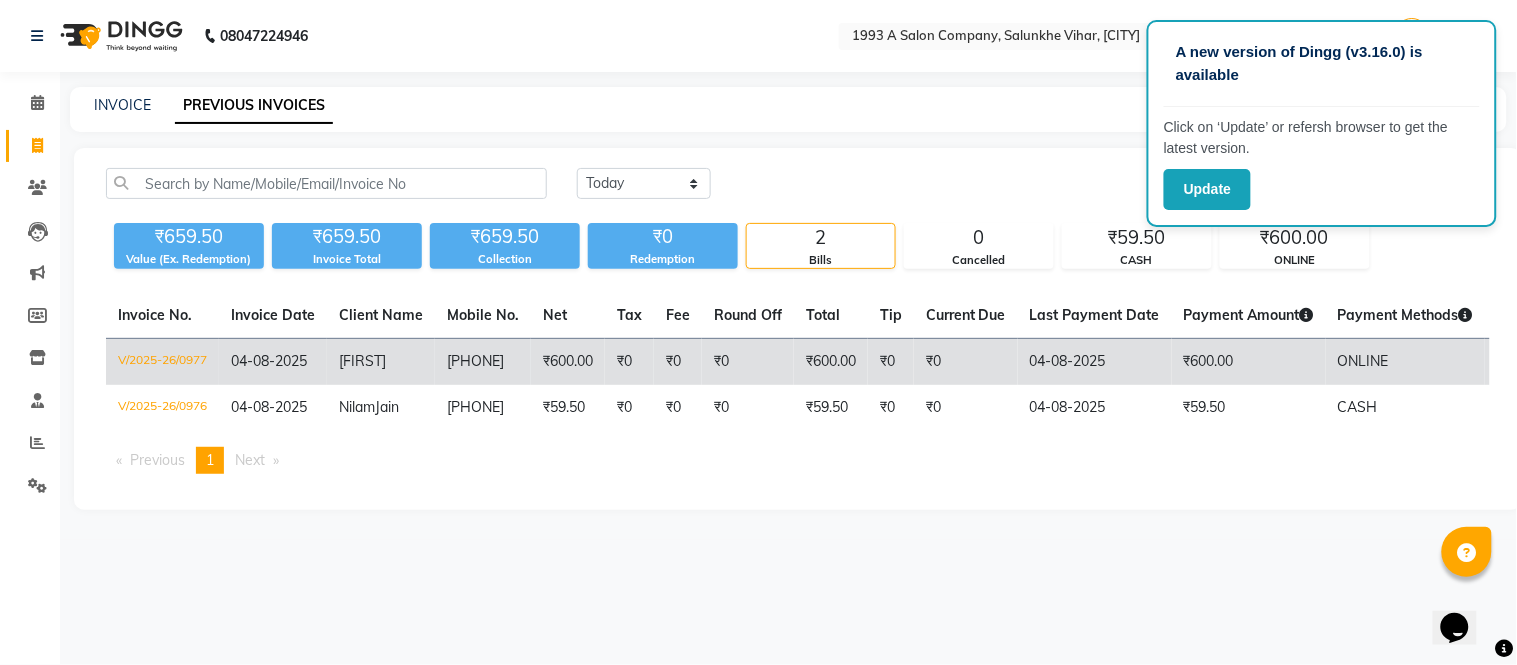 click on "[FIRST]" 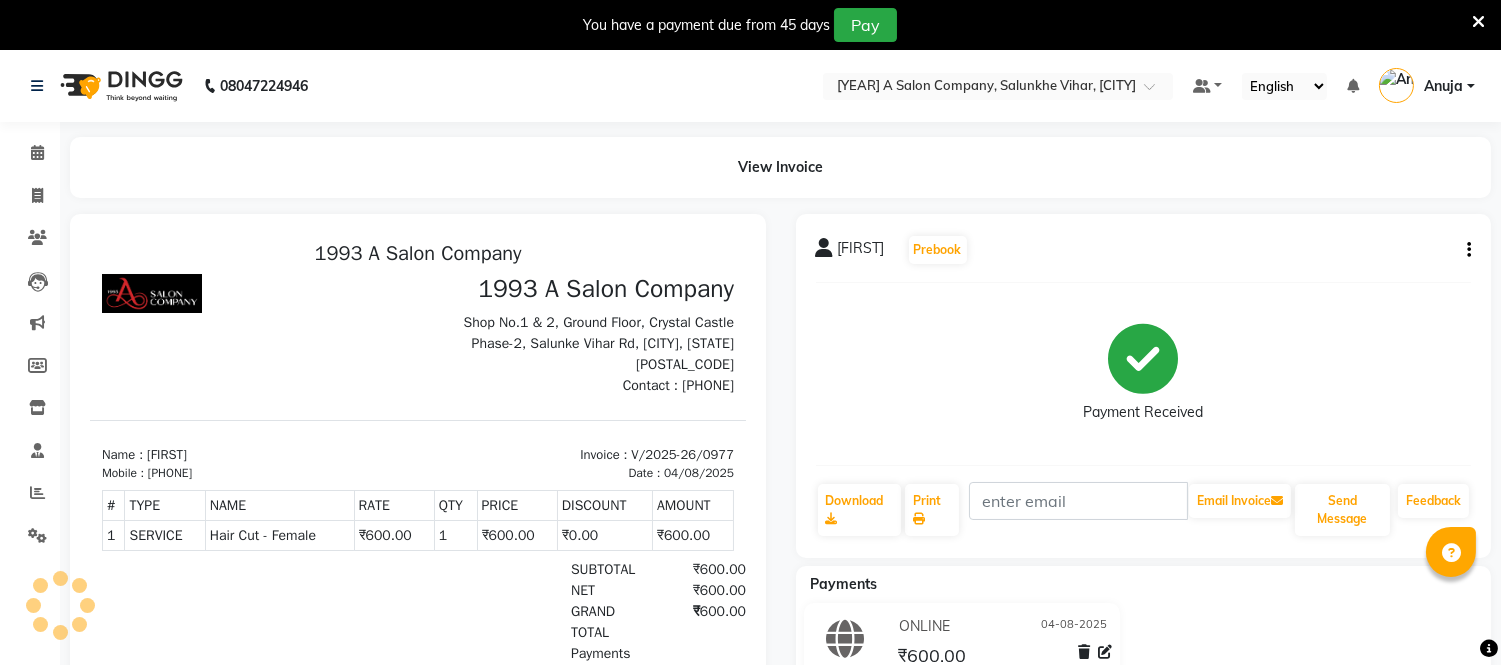 scroll, scrollTop: 0, scrollLeft: 0, axis: both 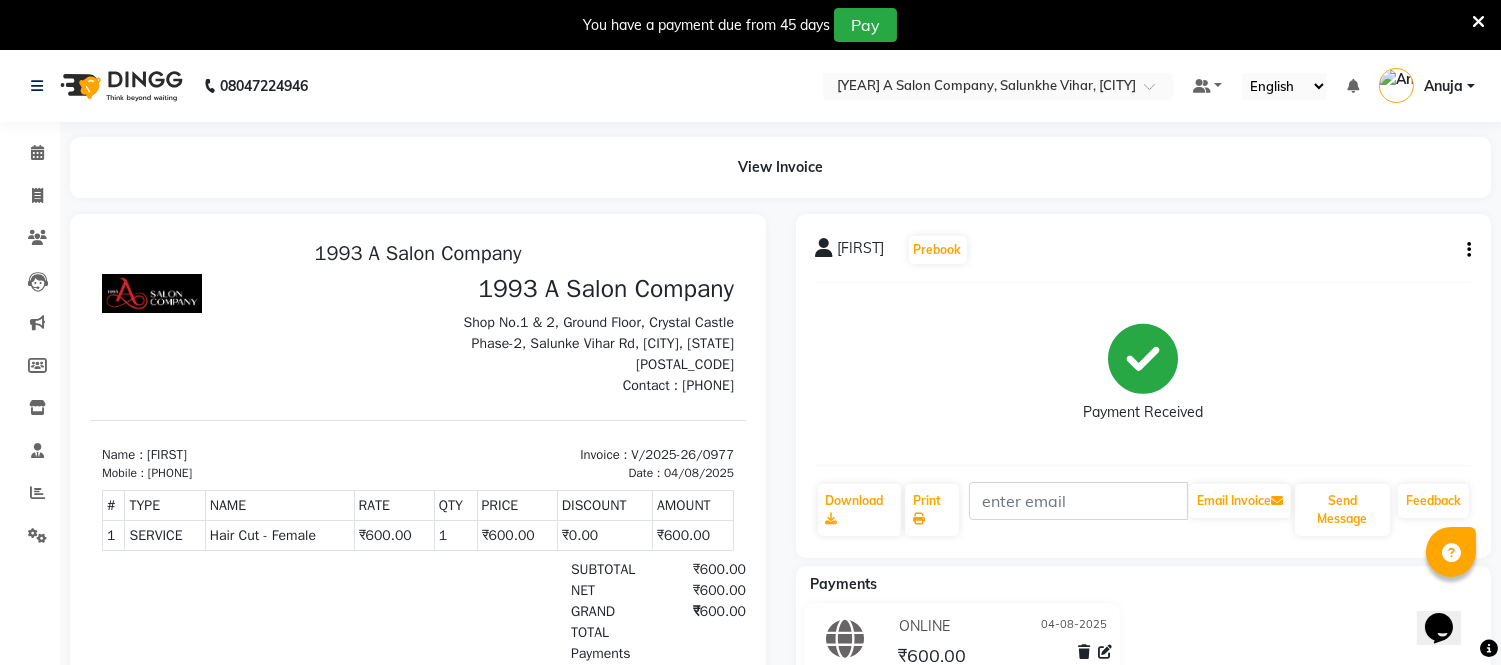 drag, startPoint x: 1470, startPoint y: 246, endPoint x: 1438, endPoint y: 251, distance: 32.38827 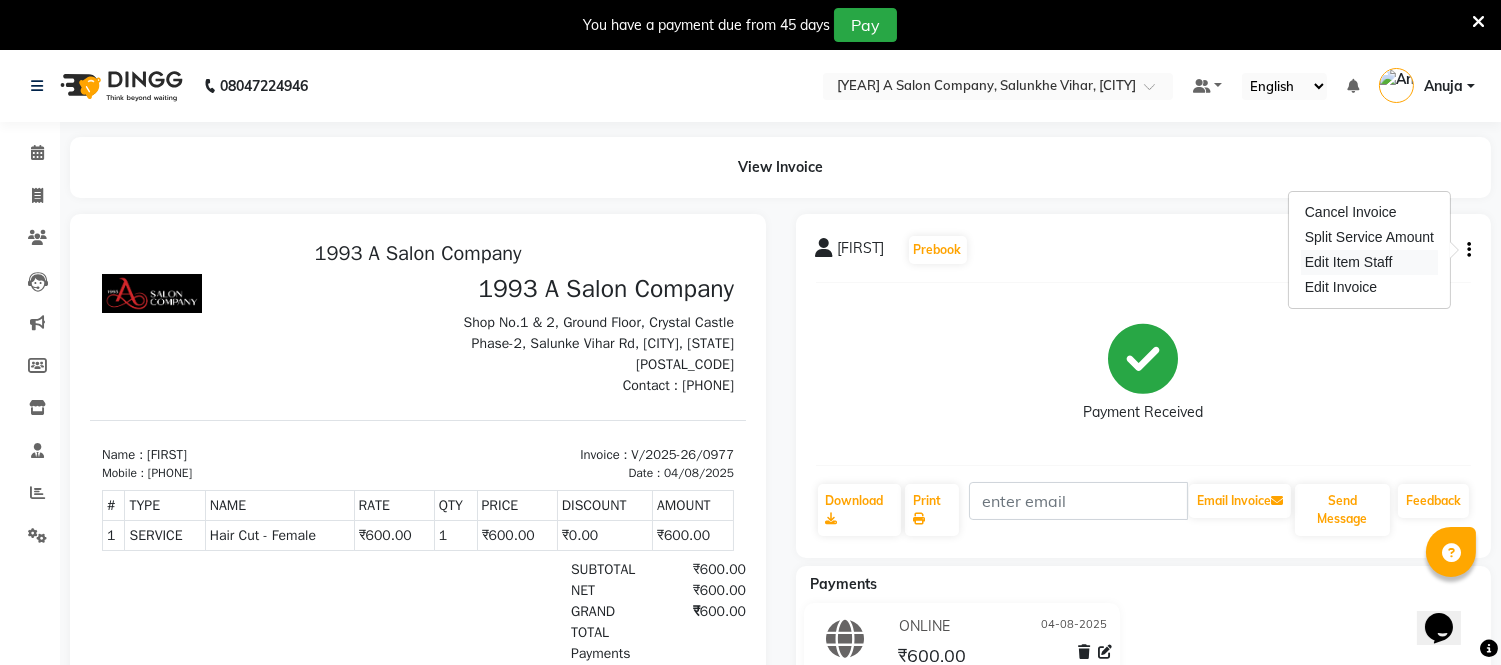 click on "Edit Item Staff" at bounding box center (1369, 262) 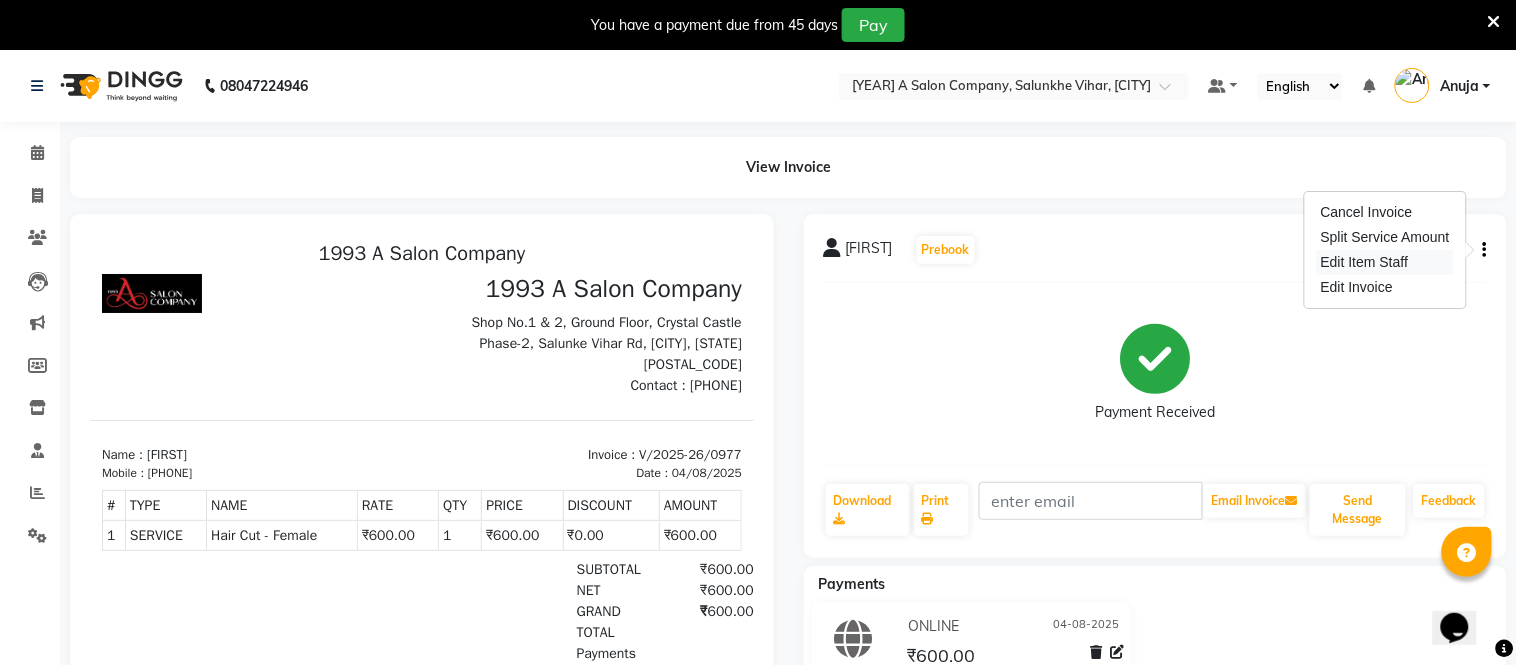 select on "71067" 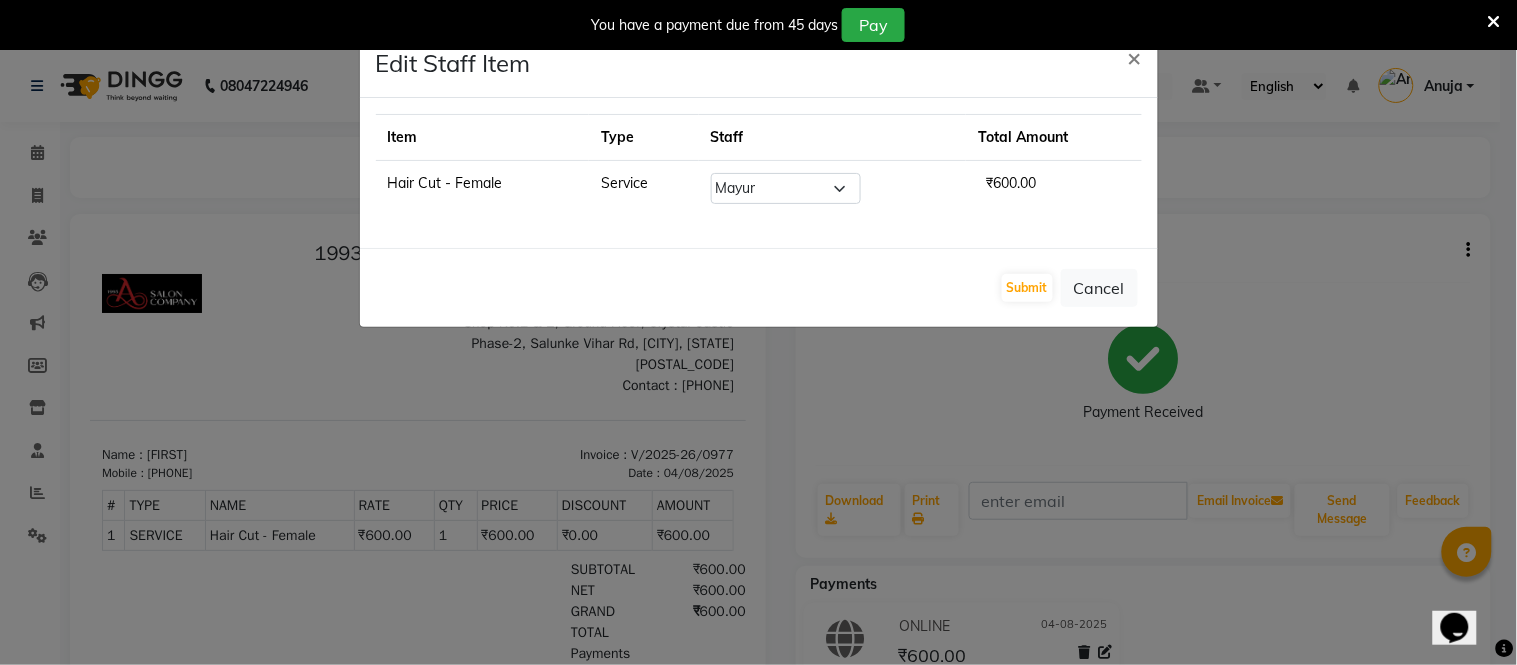 click on "Edit Staff Item × Item Type Staff Total Amount Hair Cut - Female Service Select Anuja Chetan Ambekar Mayur omkar Pallavi Wali Rakhi Mandal Shanti Palkonda Training Department ₹600.00 Submit Cancel" 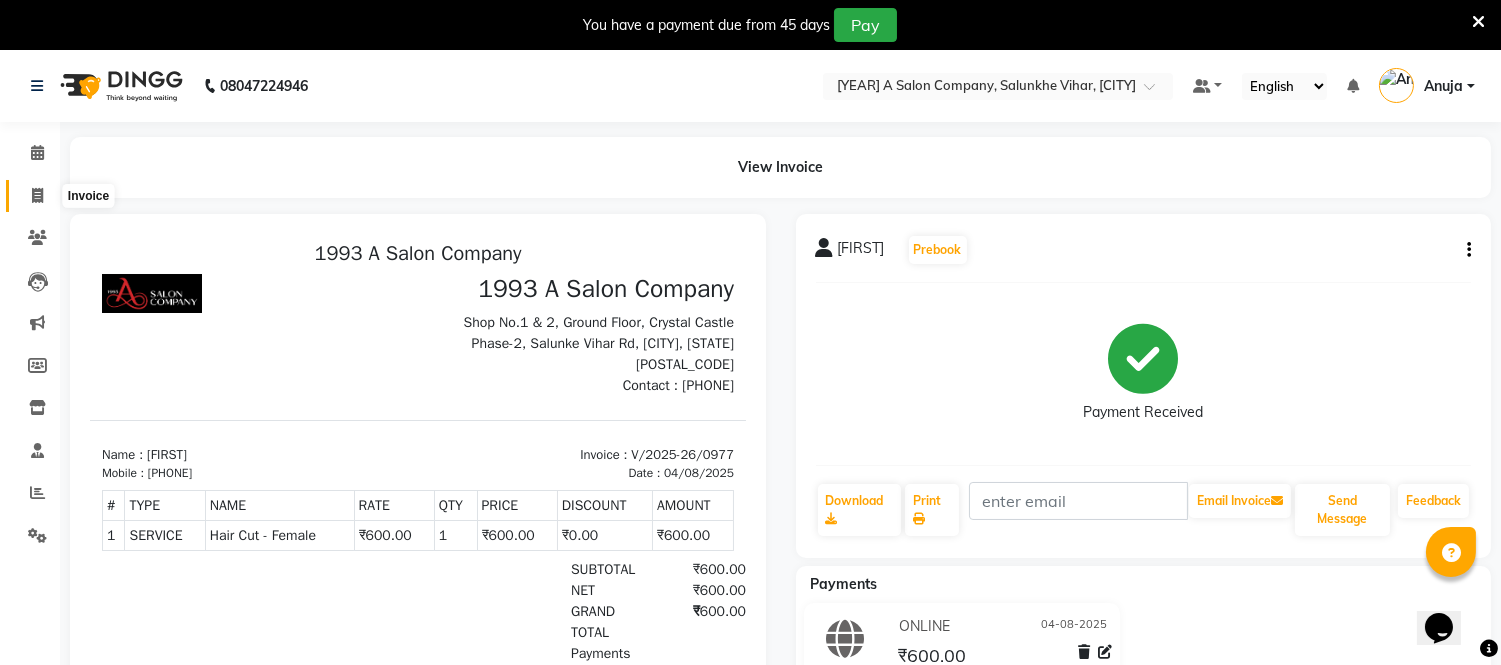click 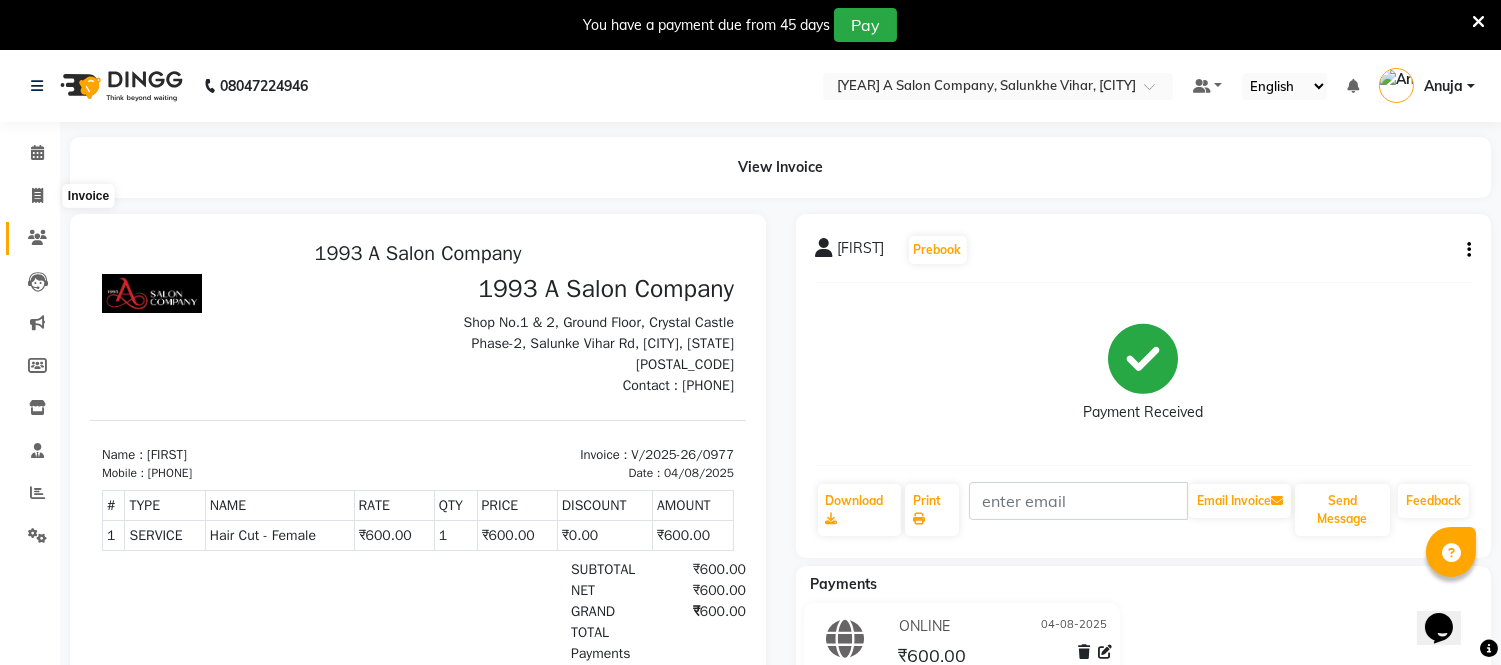 select on "4955" 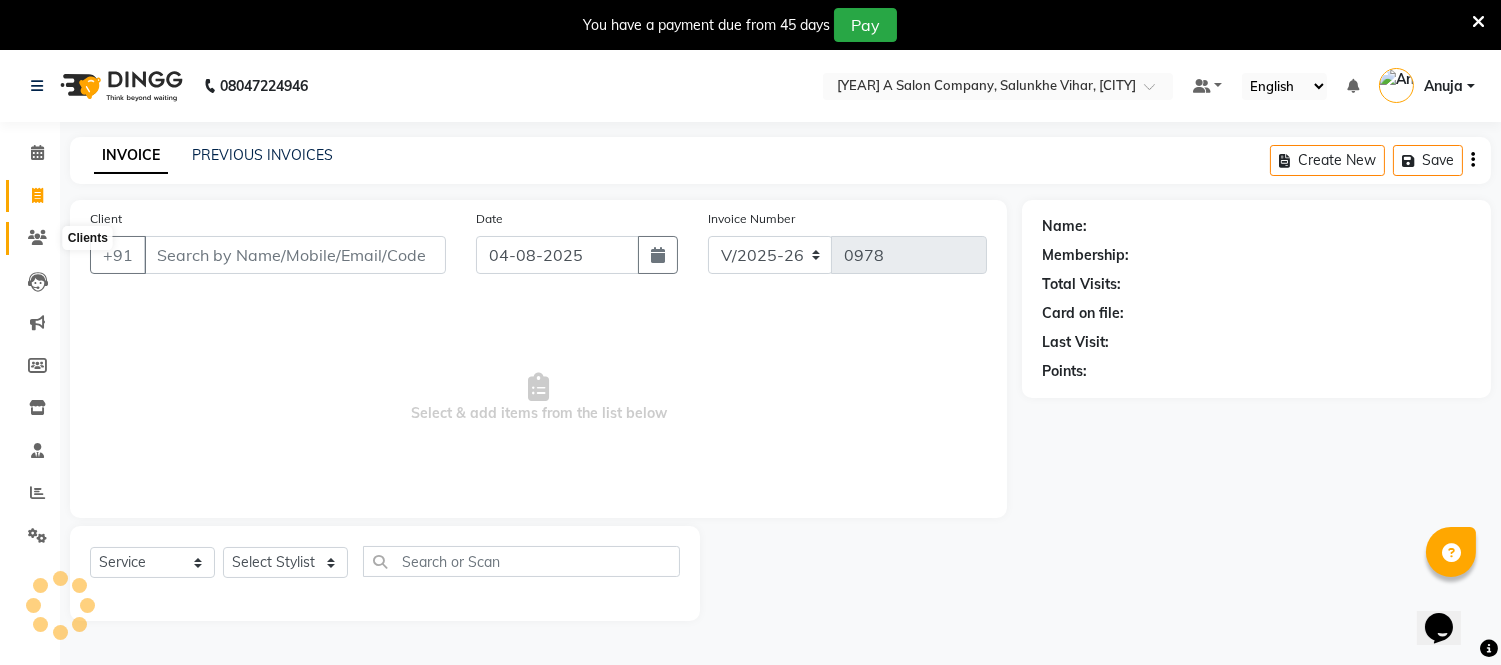 scroll, scrollTop: 50, scrollLeft: 0, axis: vertical 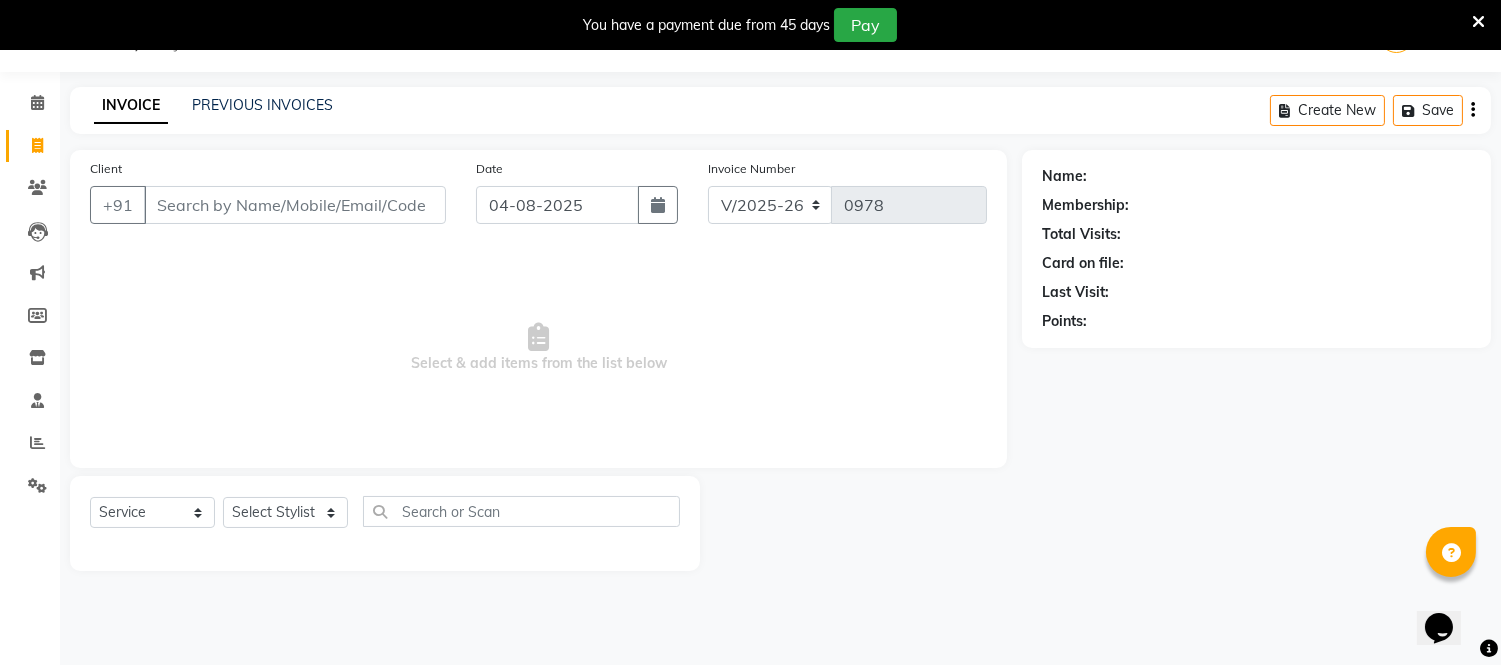 click on "Client" at bounding box center (295, 205) 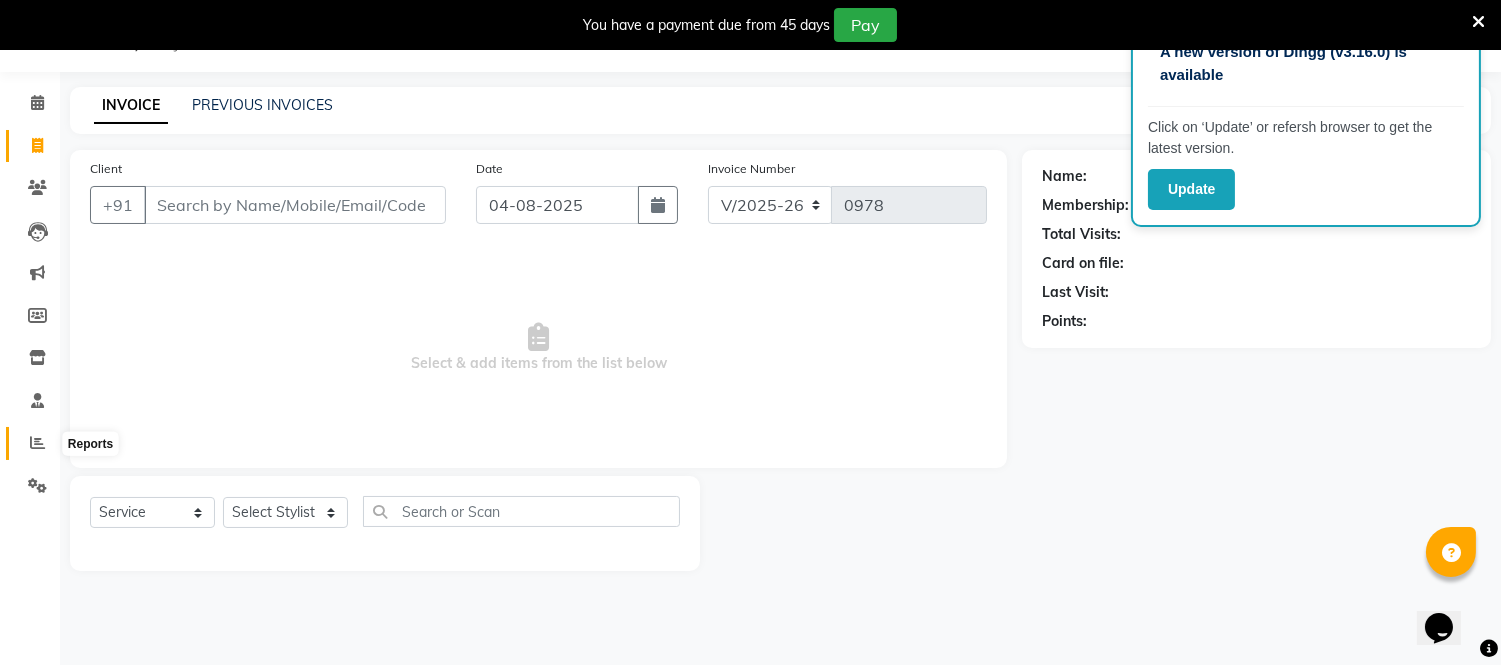 click 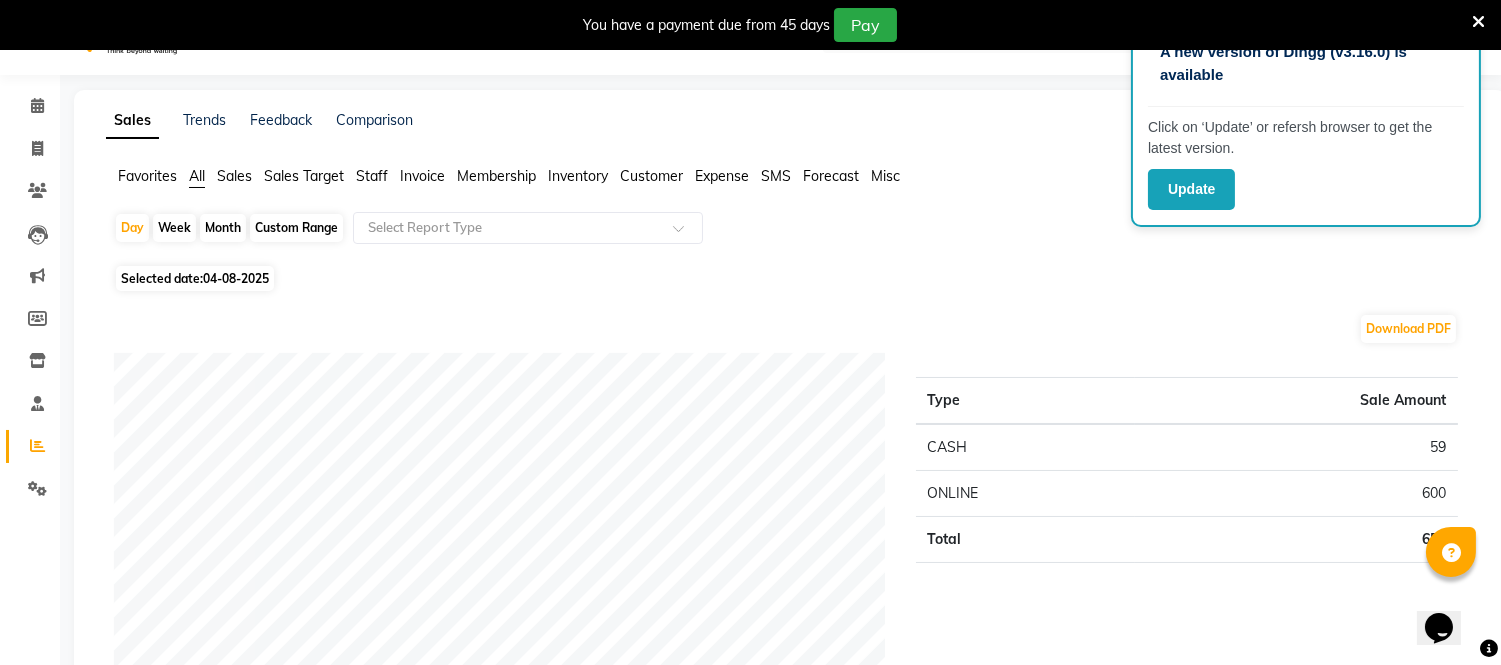 scroll, scrollTop: 0, scrollLeft: 0, axis: both 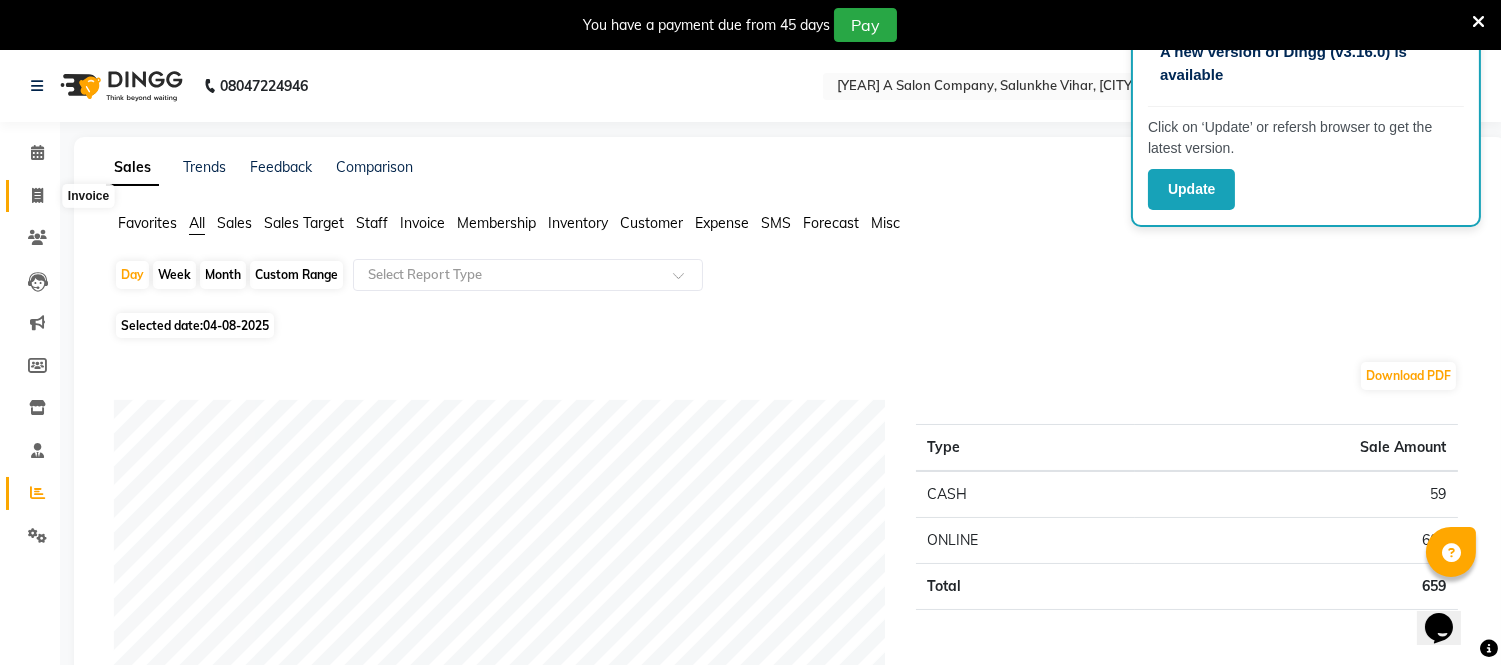 click 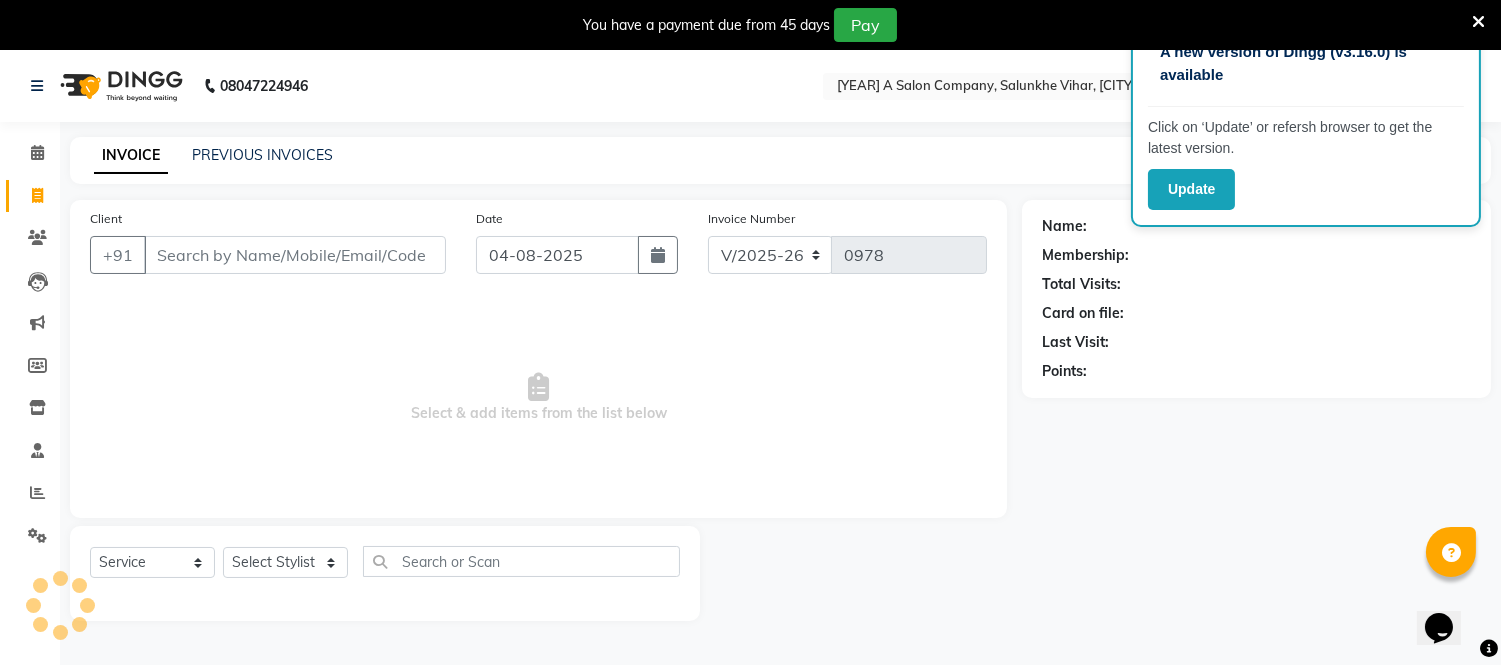 scroll, scrollTop: 50, scrollLeft: 0, axis: vertical 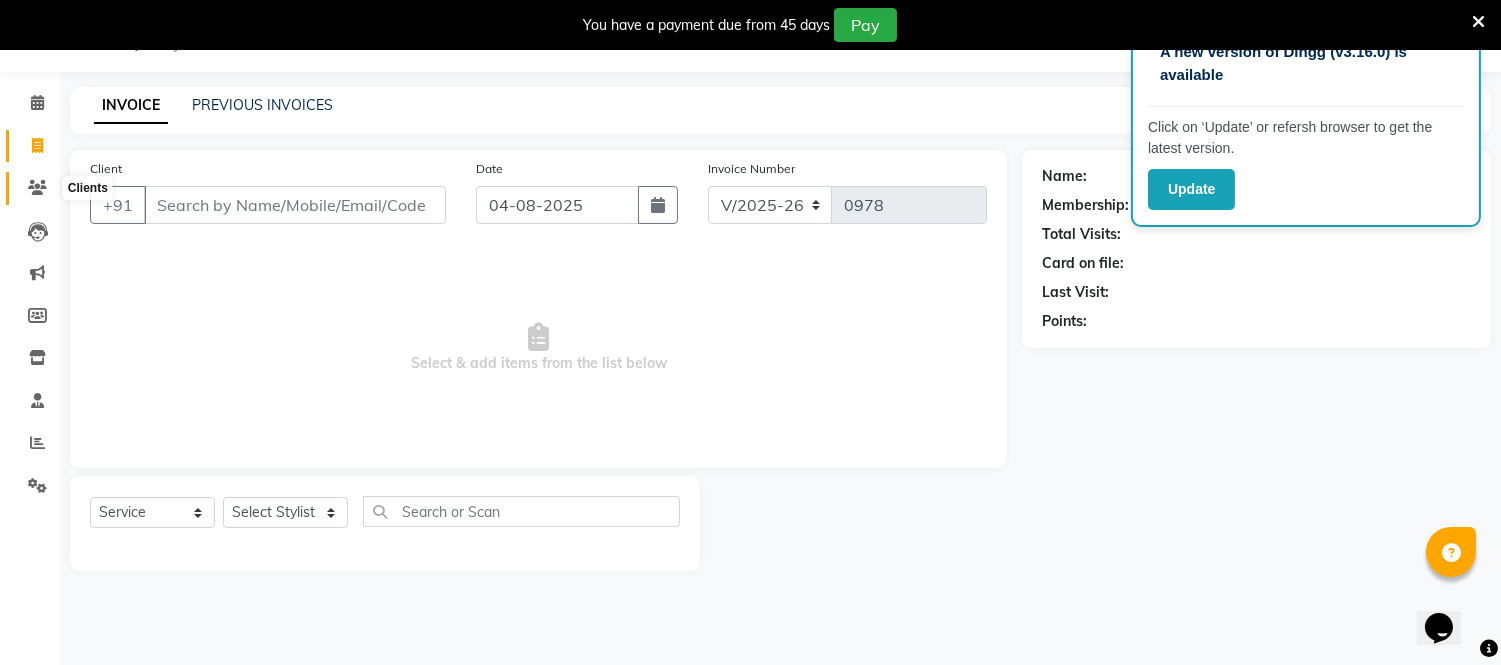 type on "0" 